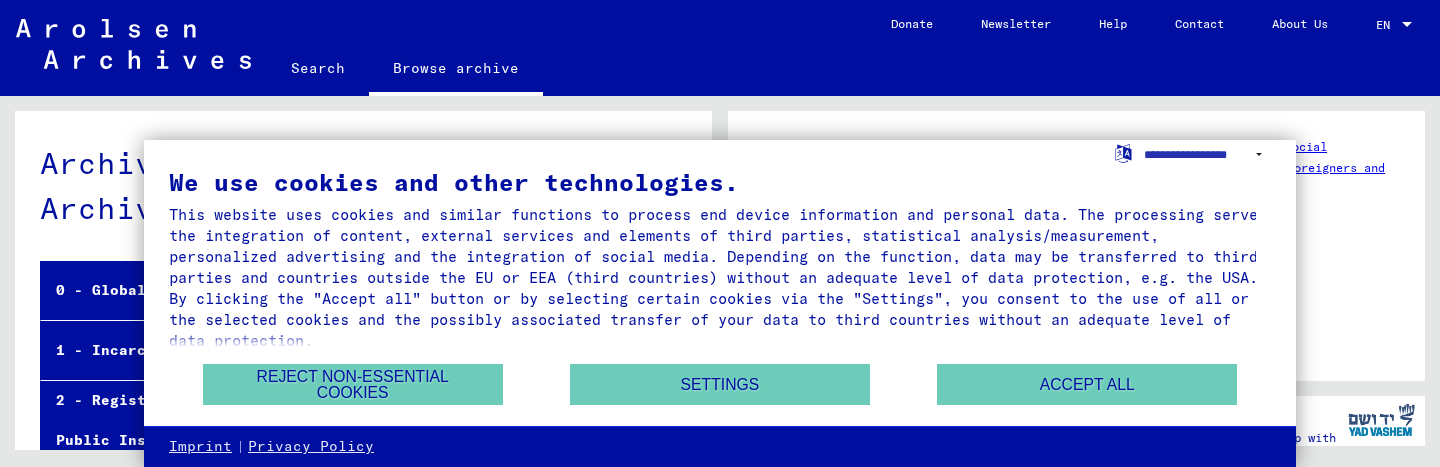 scroll, scrollTop: 0, scrollLeft: 0, axis: both 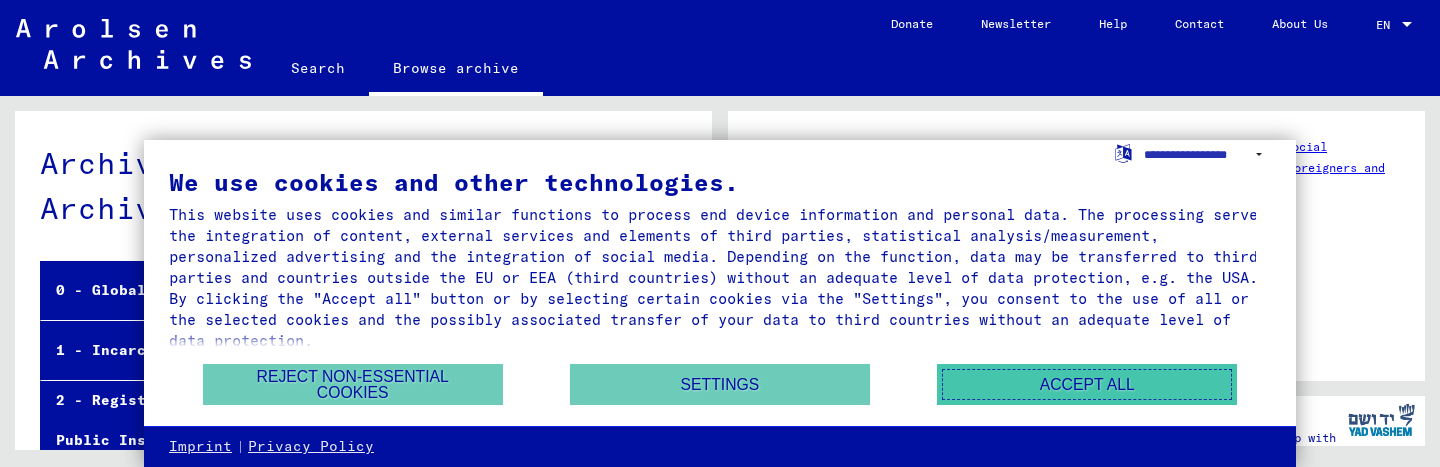 click on "Accept all" at bounding box center (1087, 384) 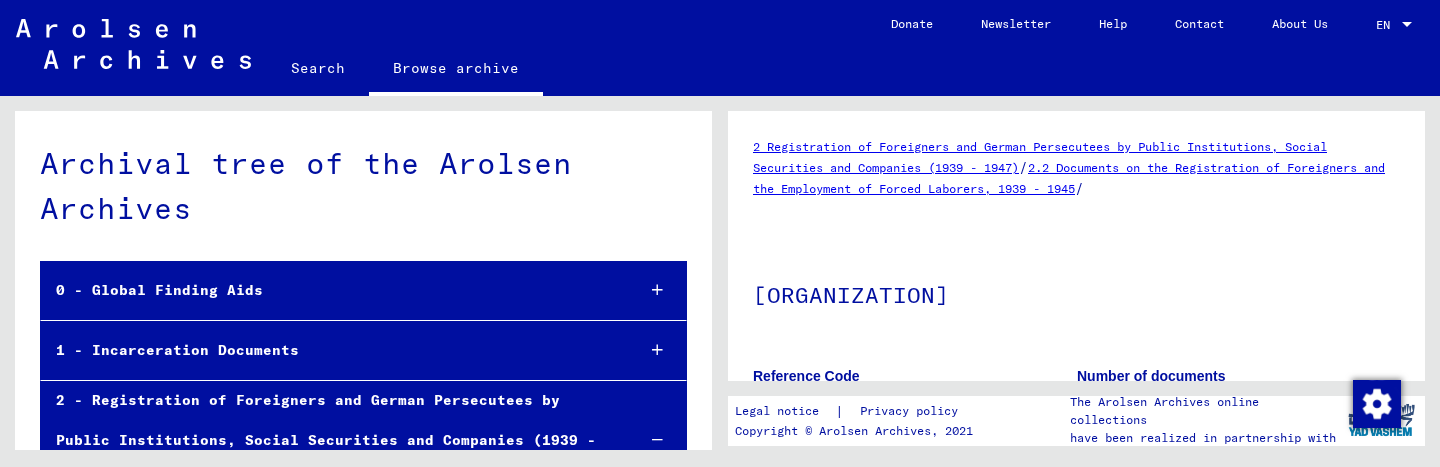 click on "2 Registration of Foreigners and German Persecutees by Public Institutions, Social Securities and Companies (1939 - 1947)   /   2.2 Documents on the Registration of Foreigners and the Employment of Forced Laborers, 1939 - 1945   /  "Organisation Todt" Reference Code DE ITS 2.2.3 Number of documents 30215 Scope and content This sub-group includes a name index, list material as well as other      documents on forced labourers of different origin, prisoners of war and      concentration camp prisoners who were assigned to construction measures of      Organisation Todt. Show all meta data  See comments created before January 2022" 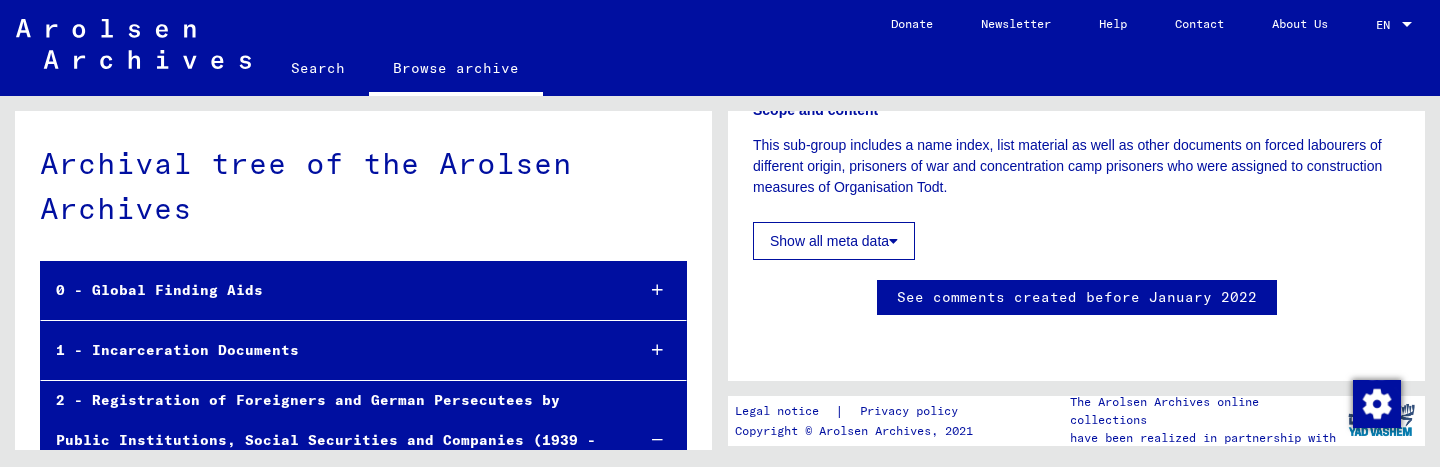 scroll, scrollTop: 400, scrollLeft: 0, axis: vertical 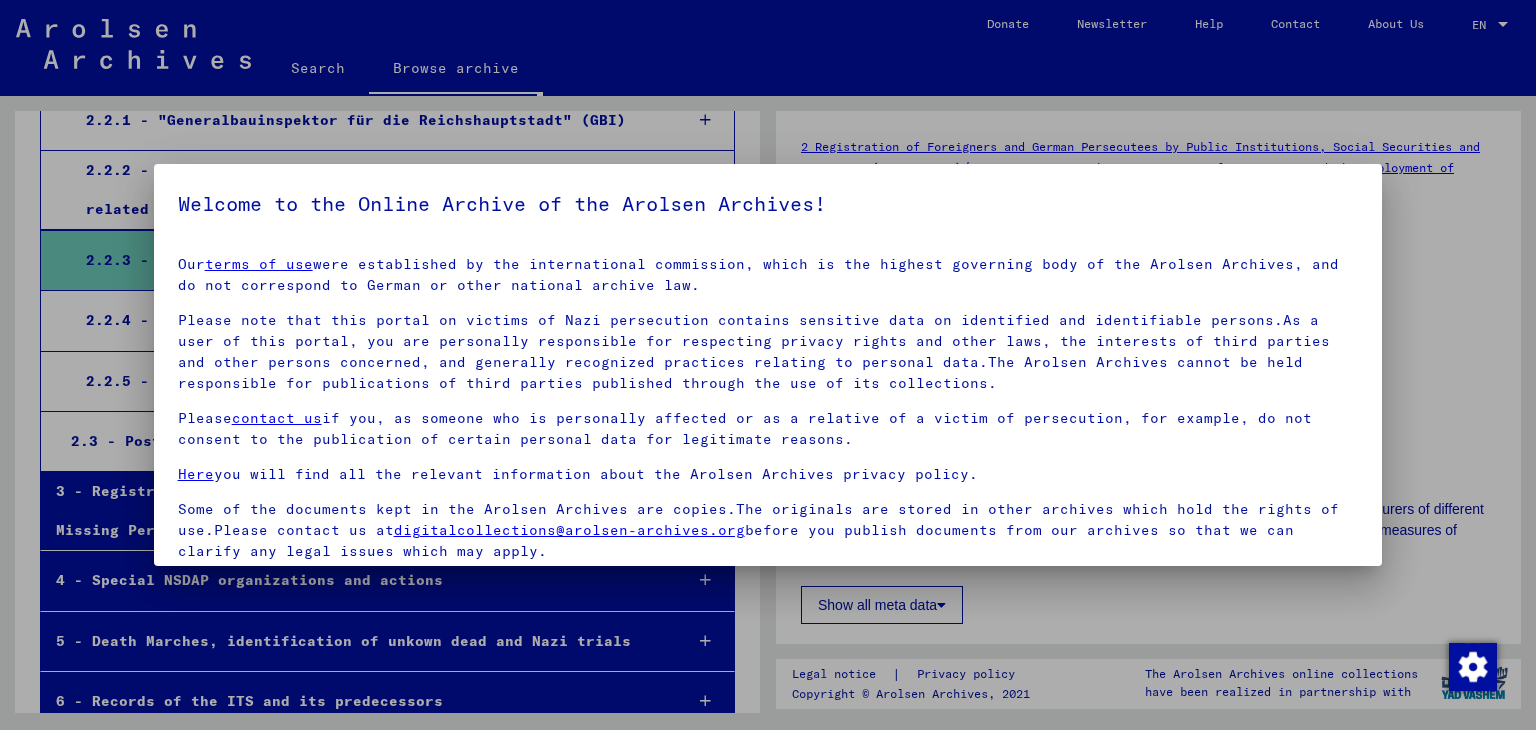 click on "Please note that this portal on victims of Nazi persecution contains sensitive data on identified and identifiable persons.As a user of this portal, you are personally responsible for respecting privacy rights and other laws, the interests of third parties and other persons concerned, and generally recognized practices relating to personal data.The Arolsen Archives cannot be held responsible for publications of third parties published through the use of its collections." at bounding box center [768, 352] 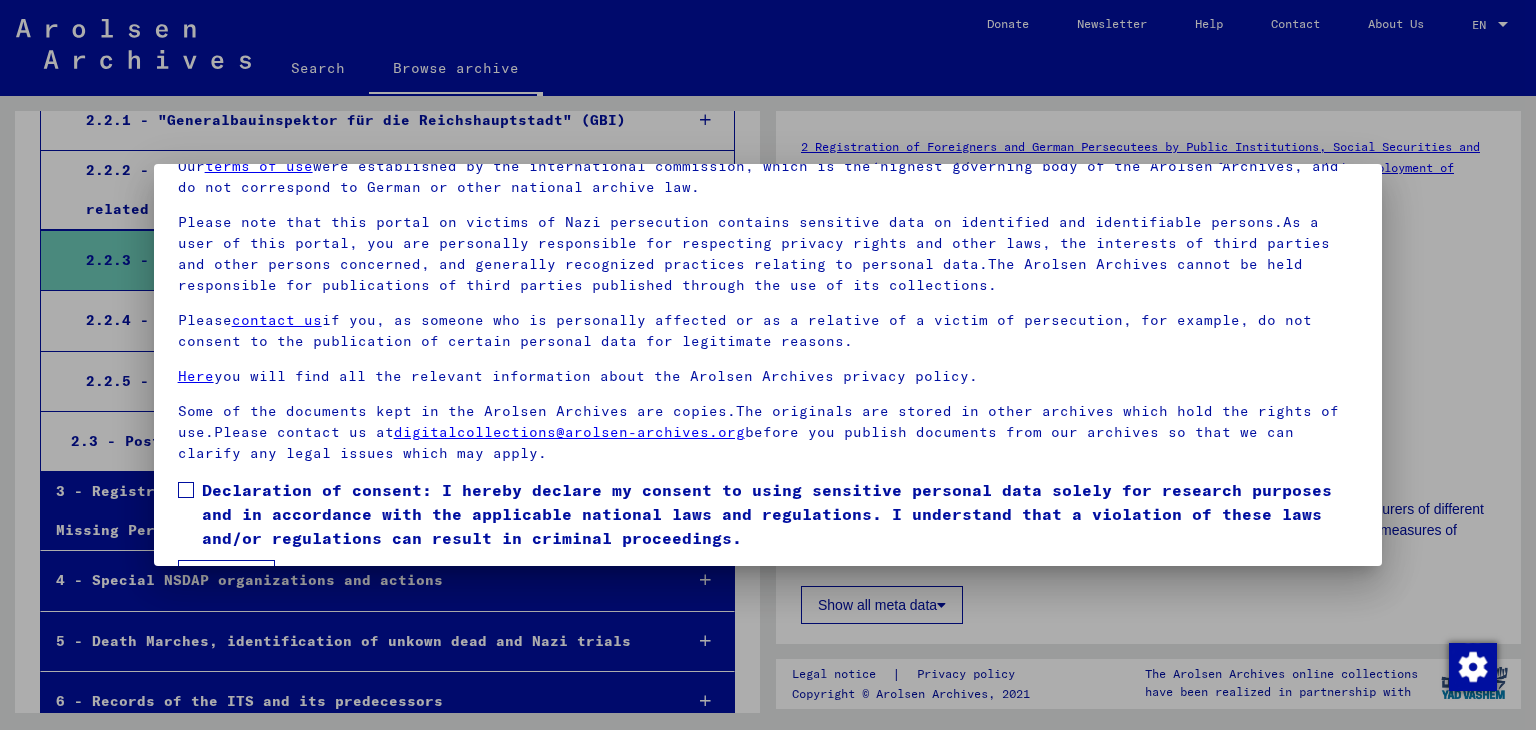 scroll, scrollTop: 154, scrollLeft: 0, axis: vertical 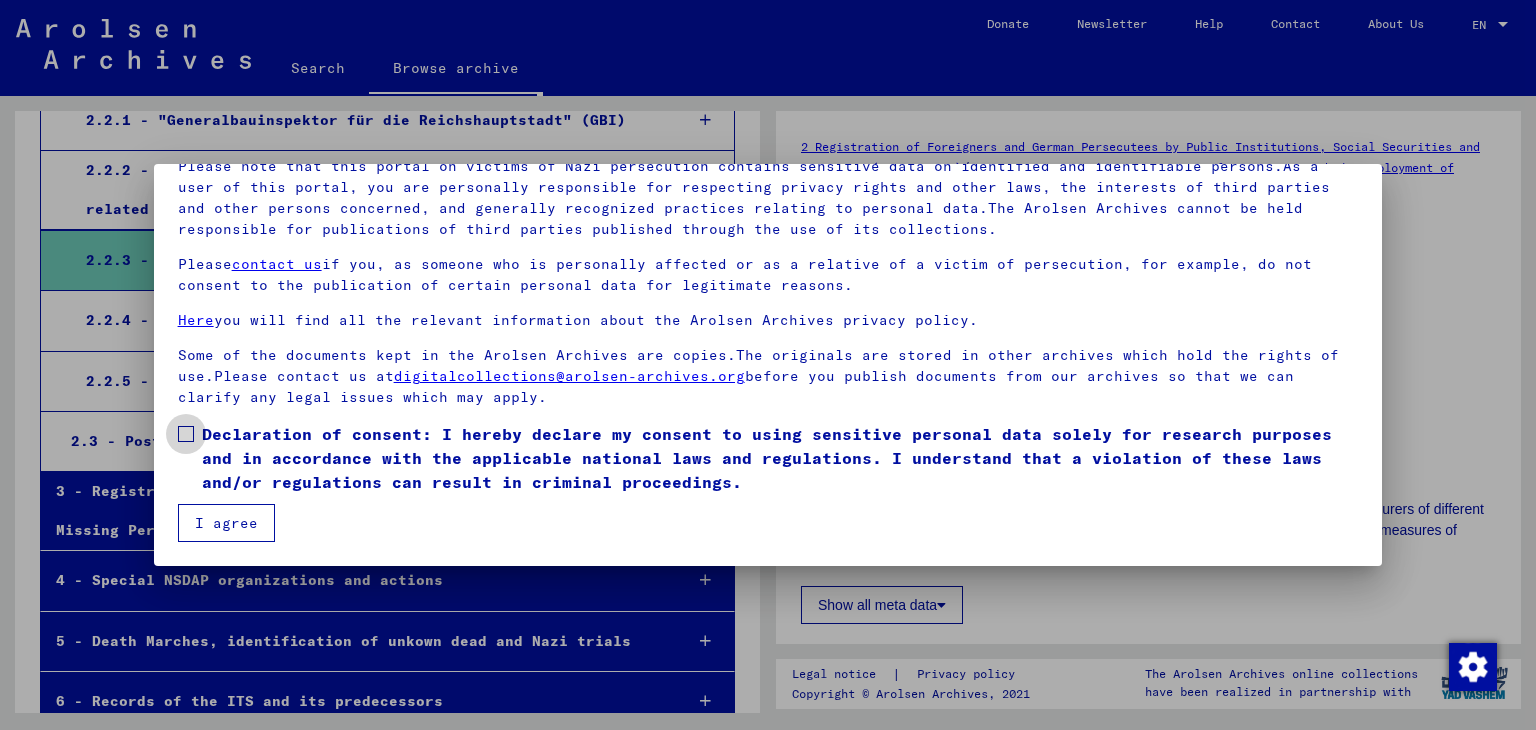 click at bounding box center [186, 434] 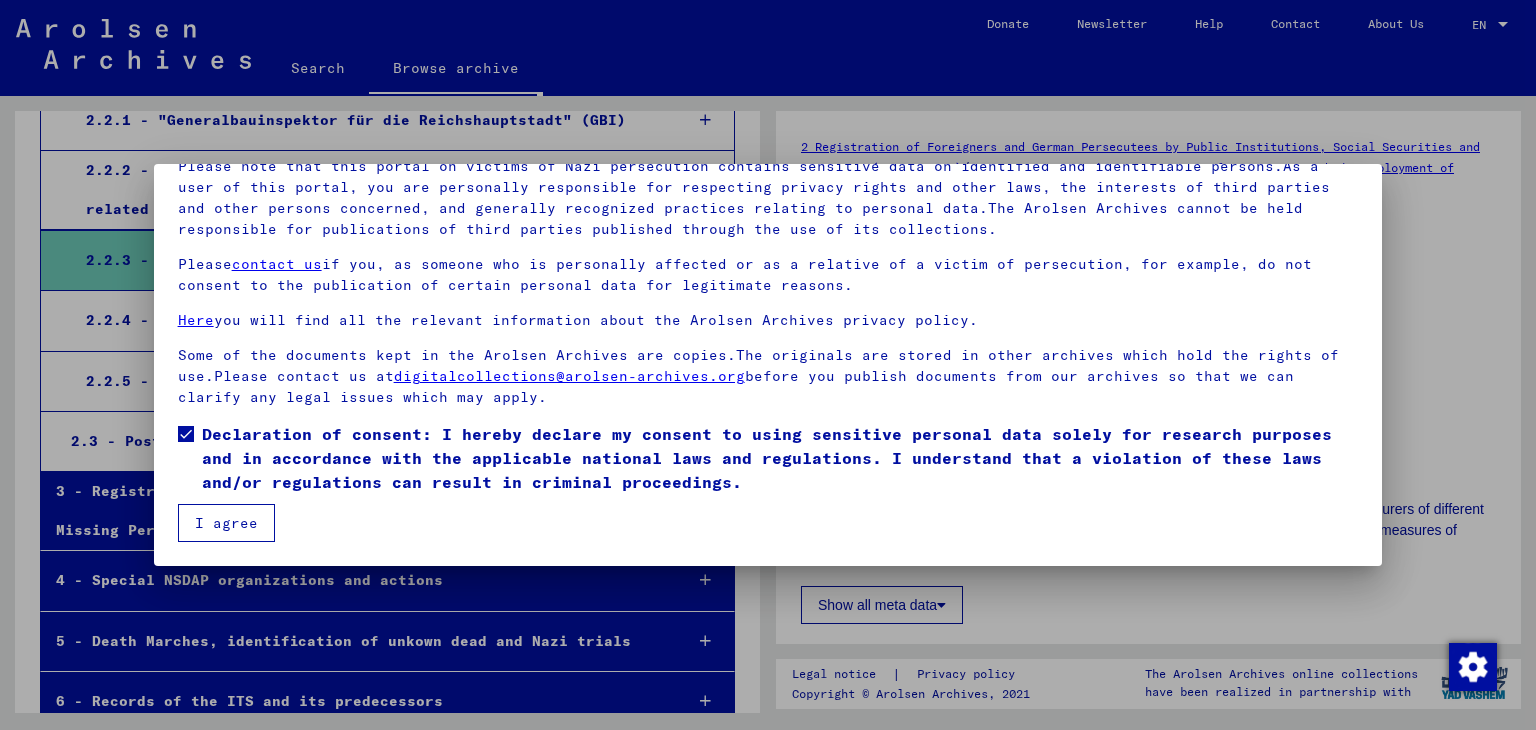click on "I agree" at bounding box center [226, 523] 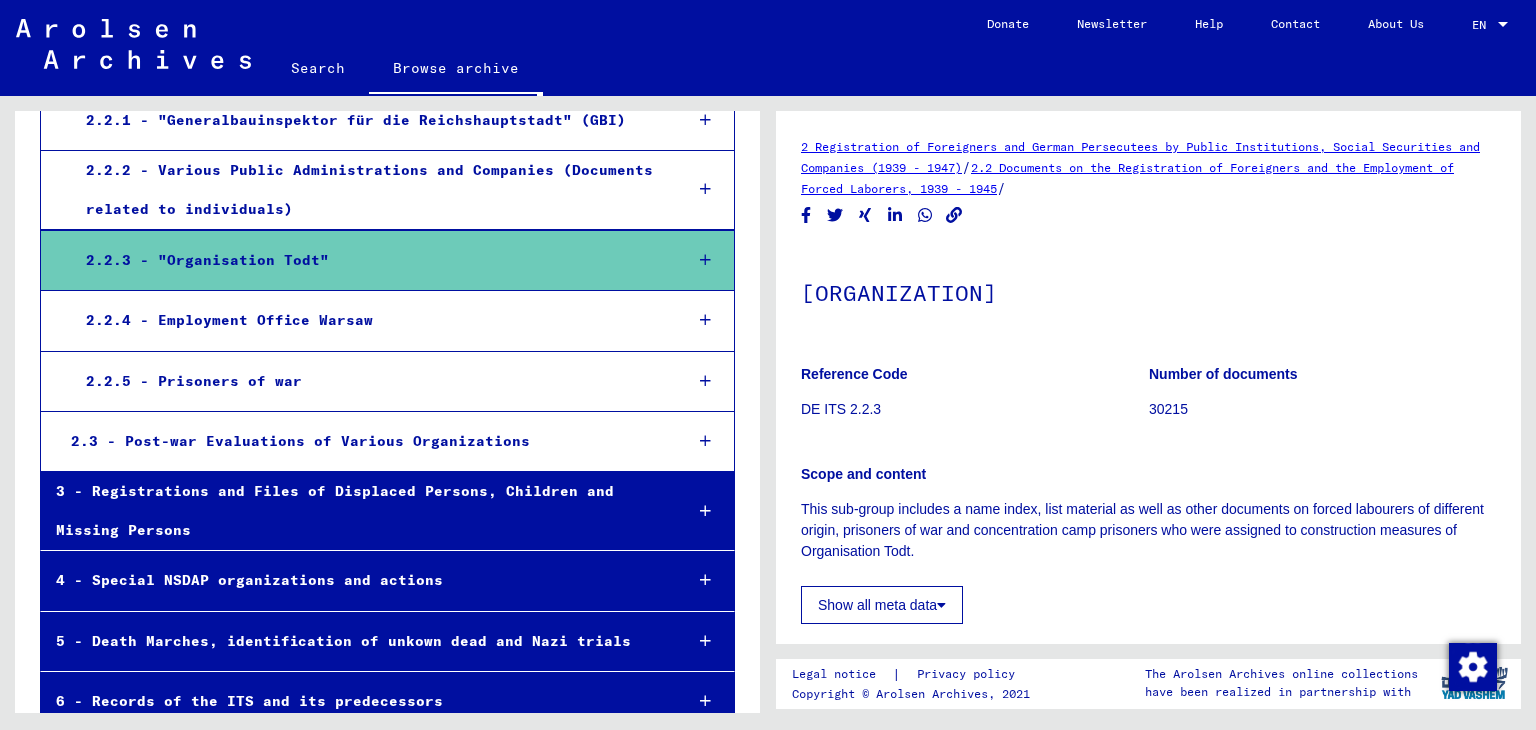 click on "[ORGANIZATION]" 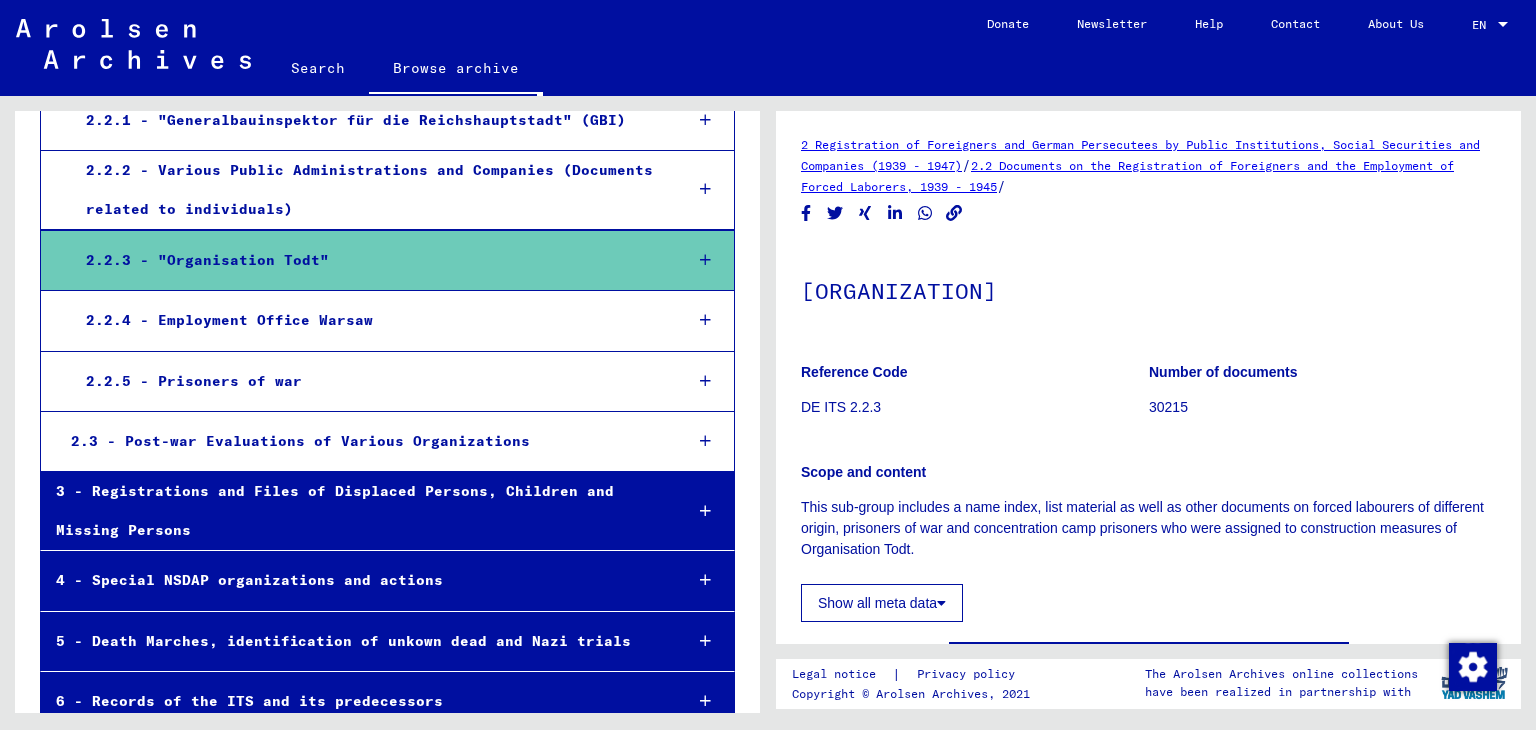 scroll, scrollTop: 0, scrollLeft: 0, axis: both 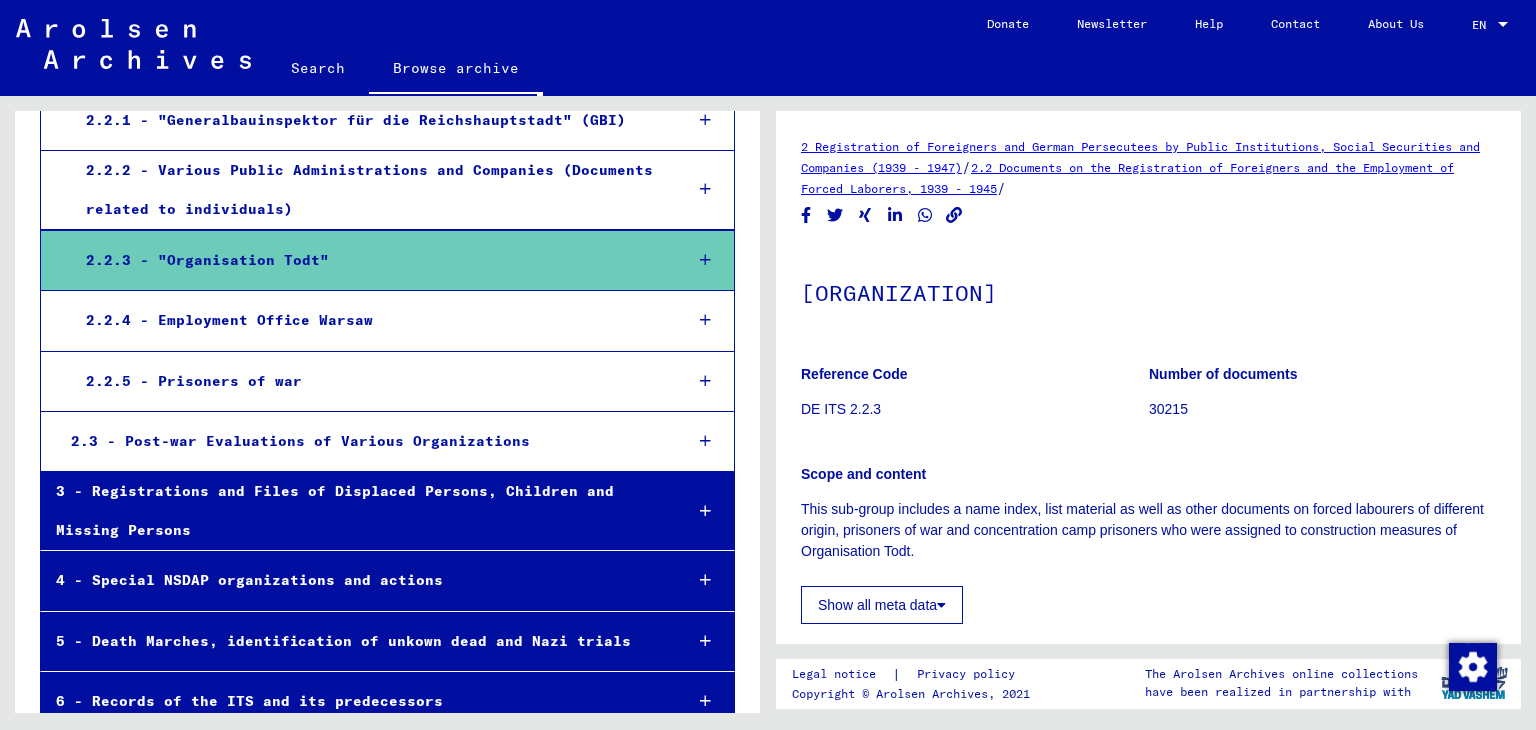 click on "2.2 Documents on the Registration of Foreigners and the Employment of Forced Laborers, 1939 - 1945" 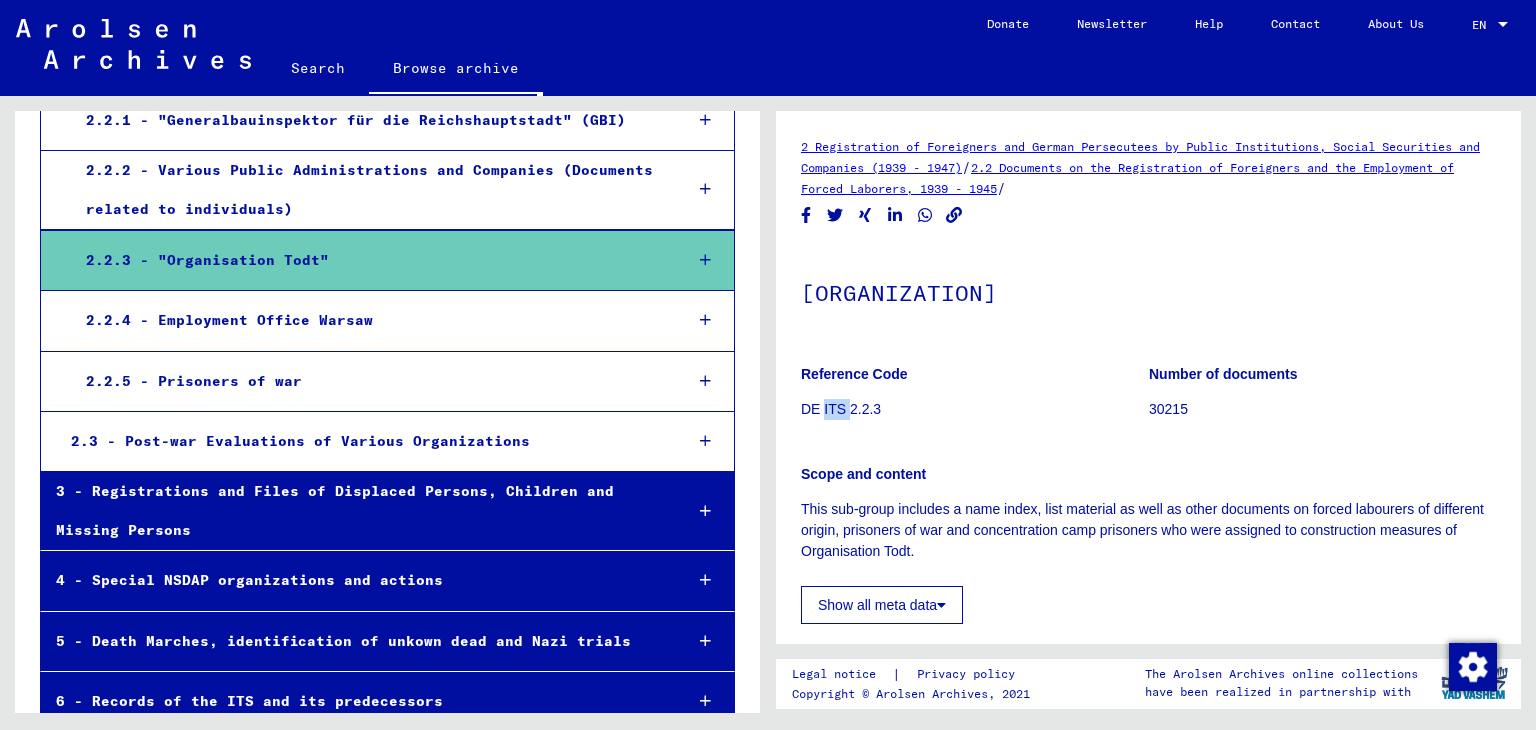 click on "DE ITS 2.2.3" 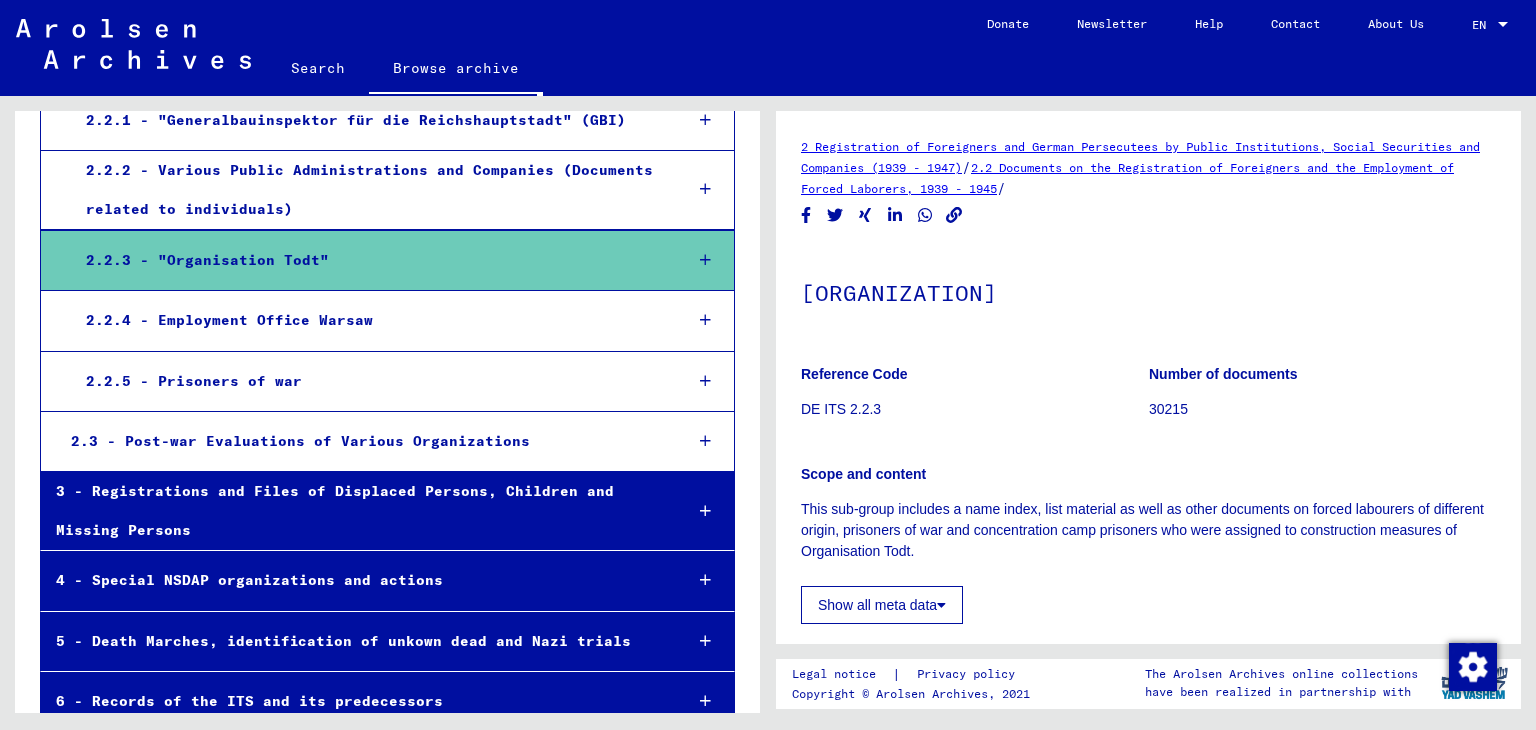 click on "DE ITS 2.2.3" 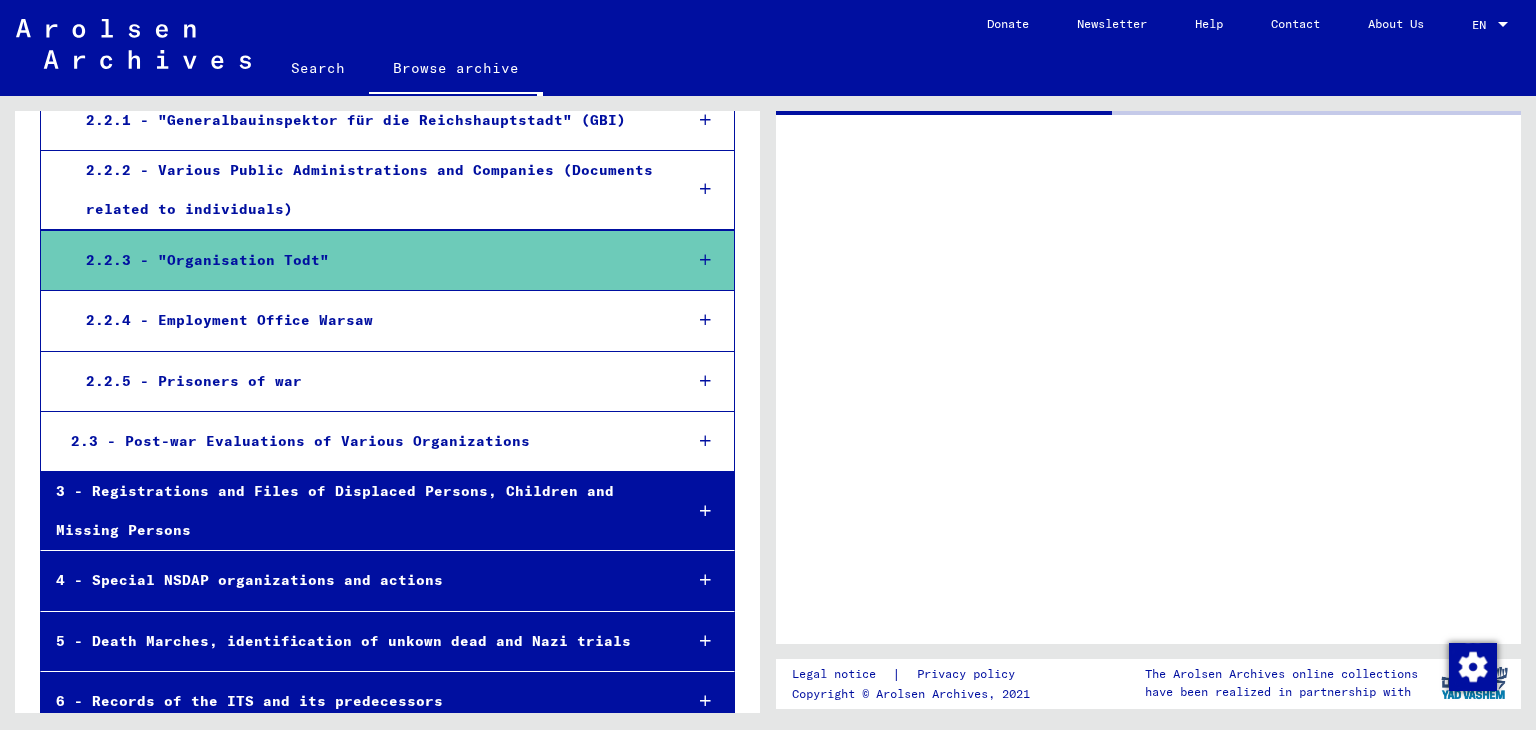 click 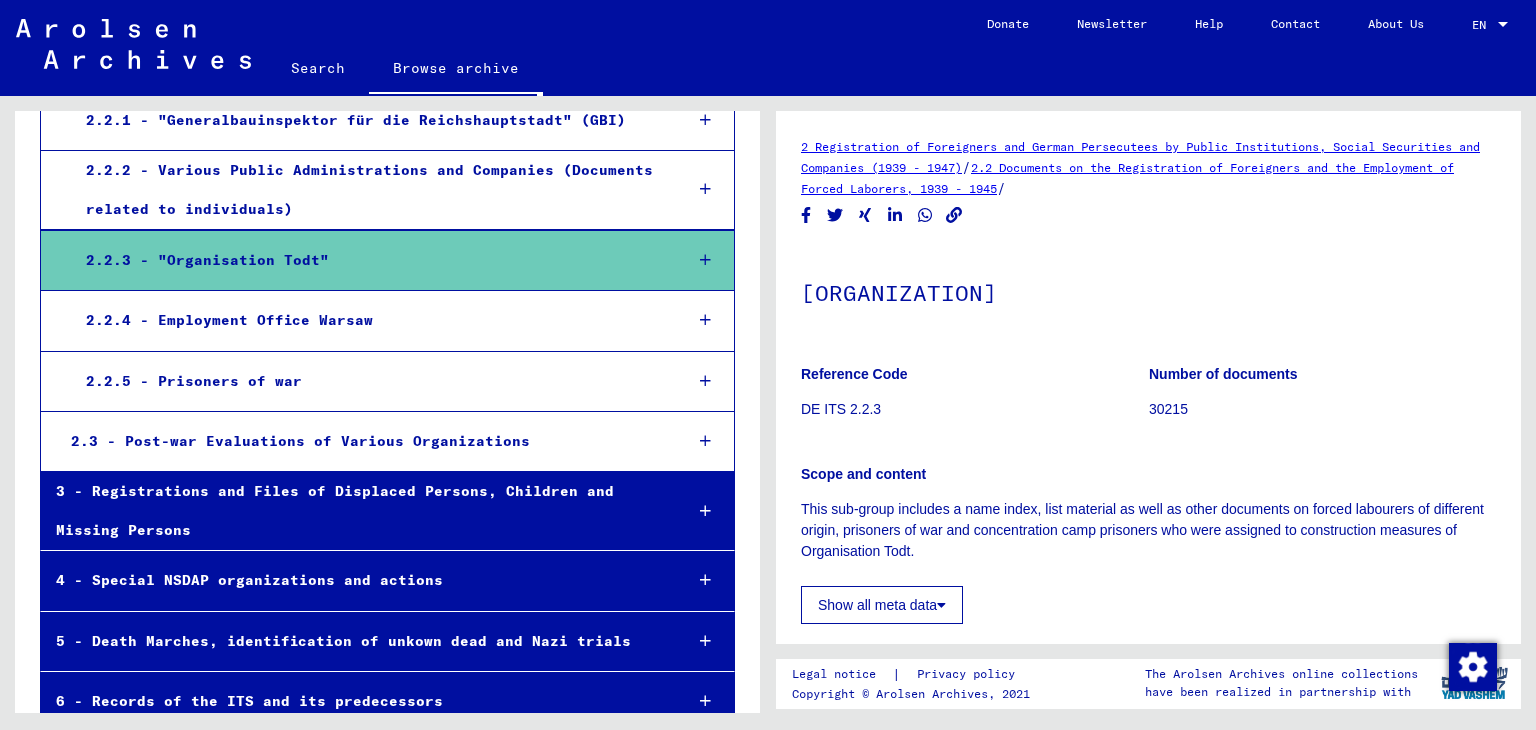 click on "2.2 Documents on the Registration of Foreigners and the Employment of Forced Laborers, 1939 - 1945" 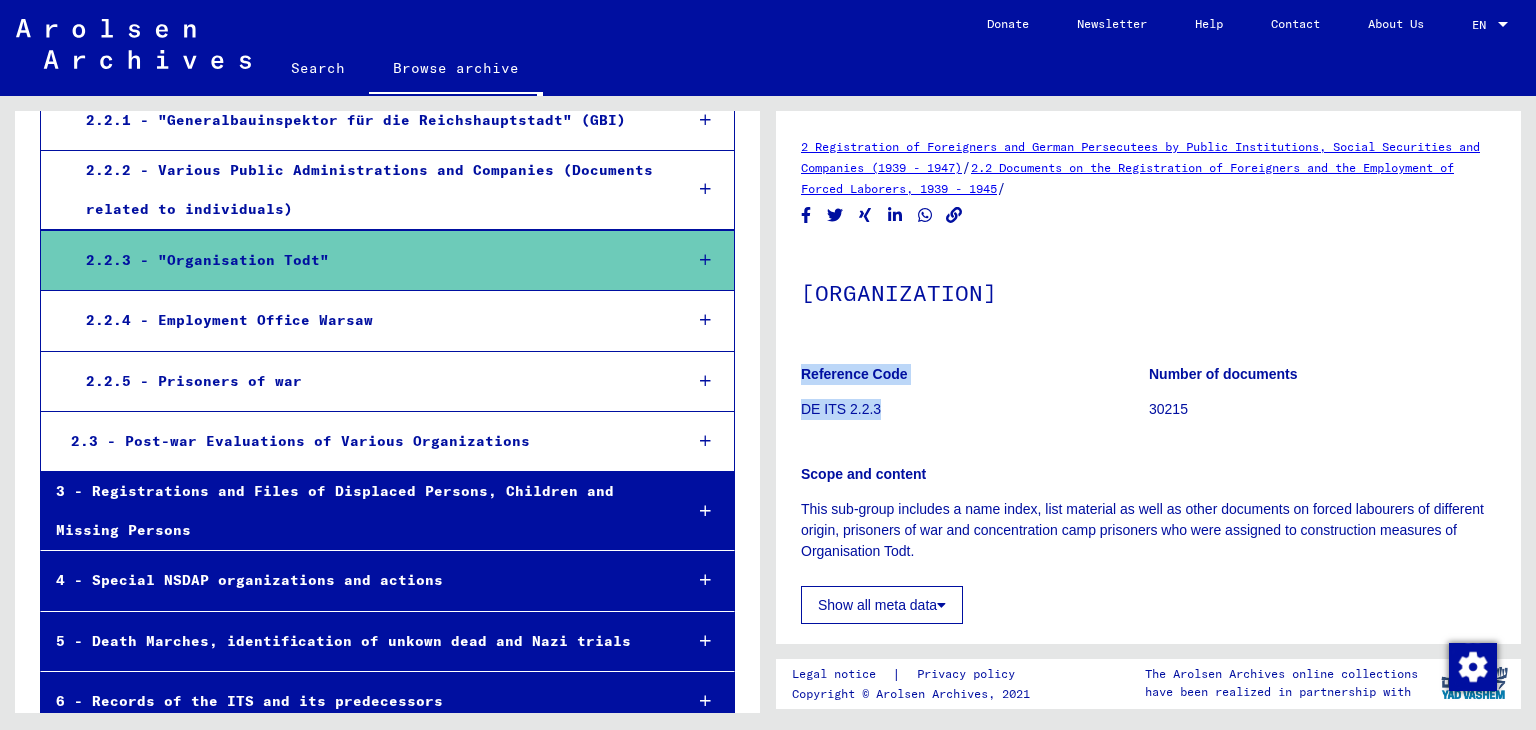 drag, startPoint x: 929, startPoint y: 417, endPoint x: 792, endPoint y: 368, distance: 145.49915 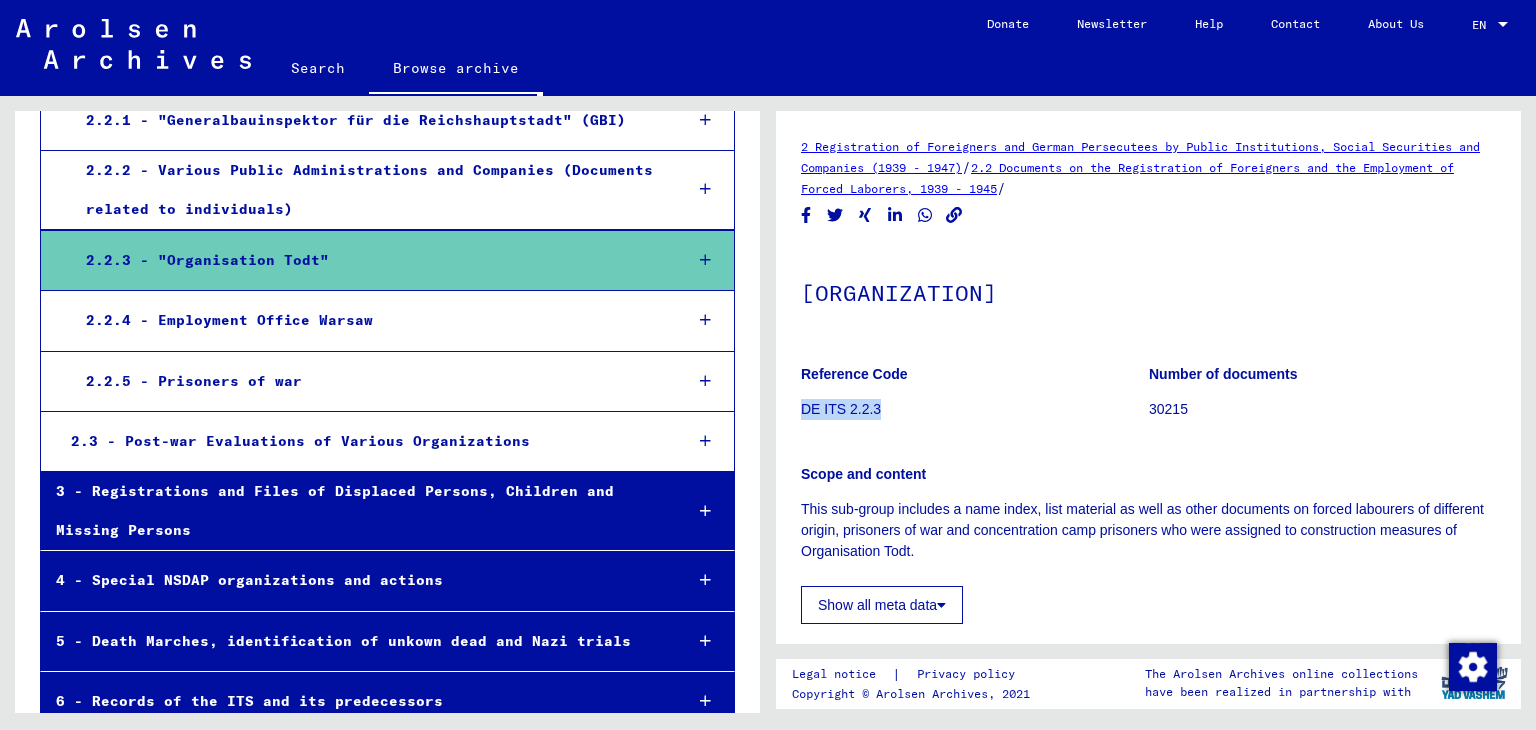drag, startPoint x: 896, startPoint y: 401, endPoint x: 803, endPoint y: 413, distance: 93.770996 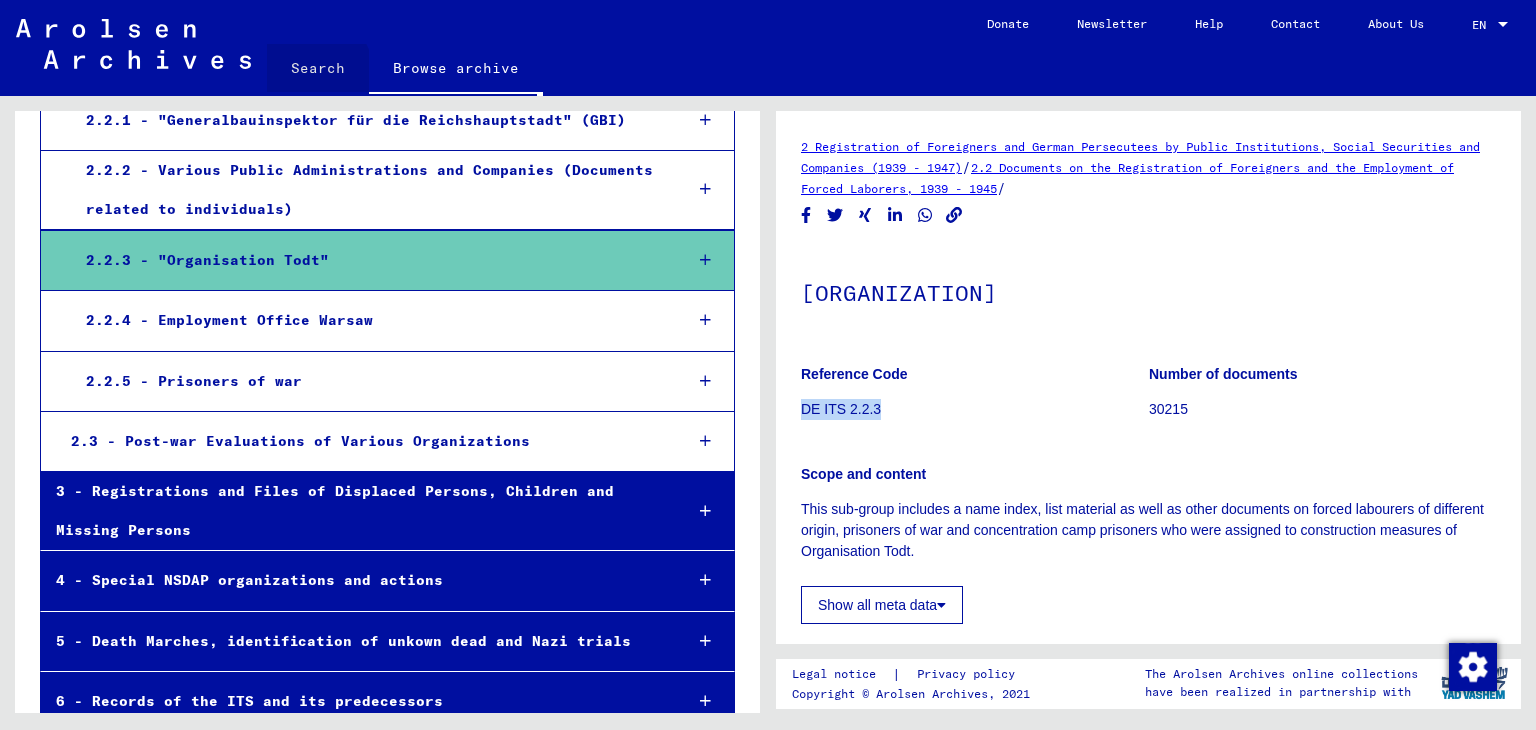 click on "Search" 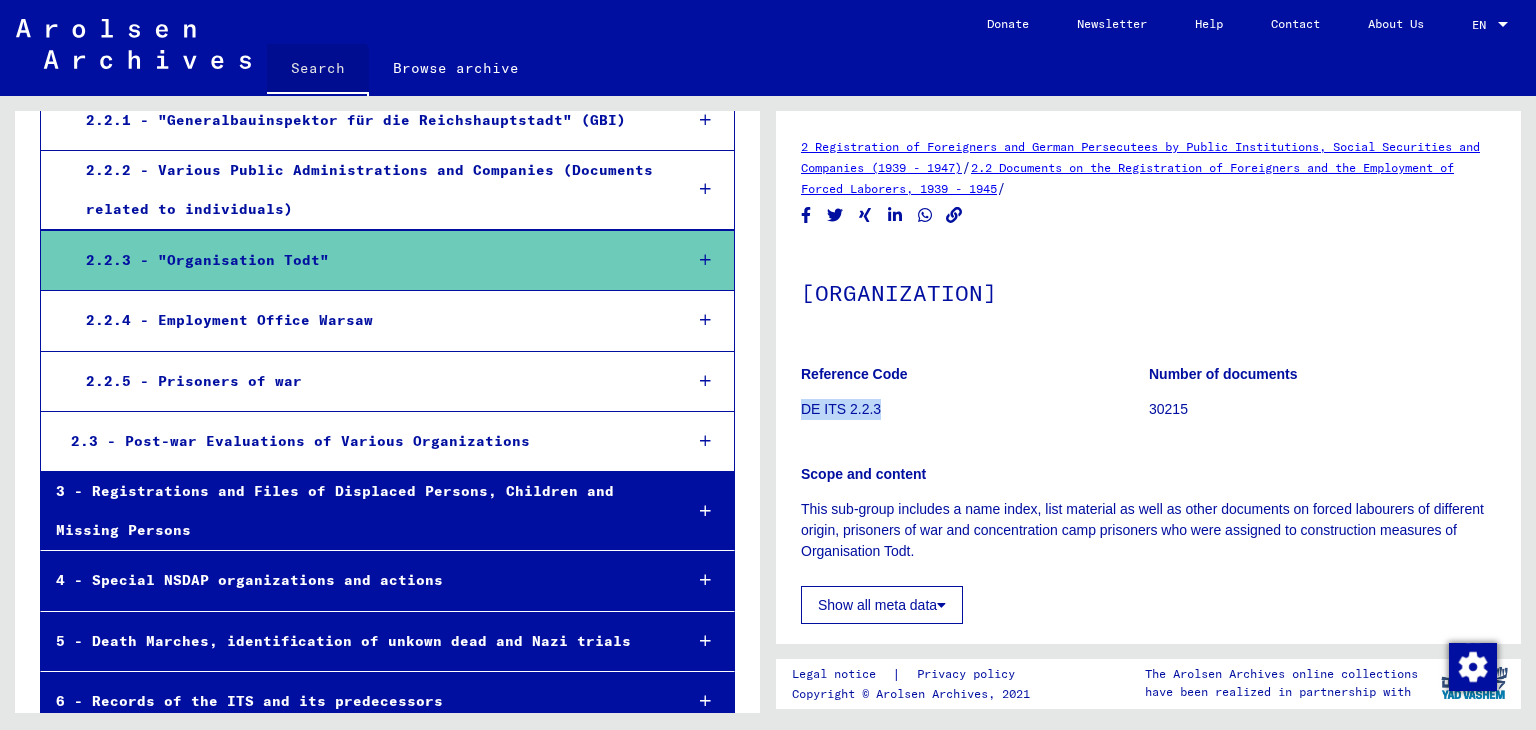 click on "Search" 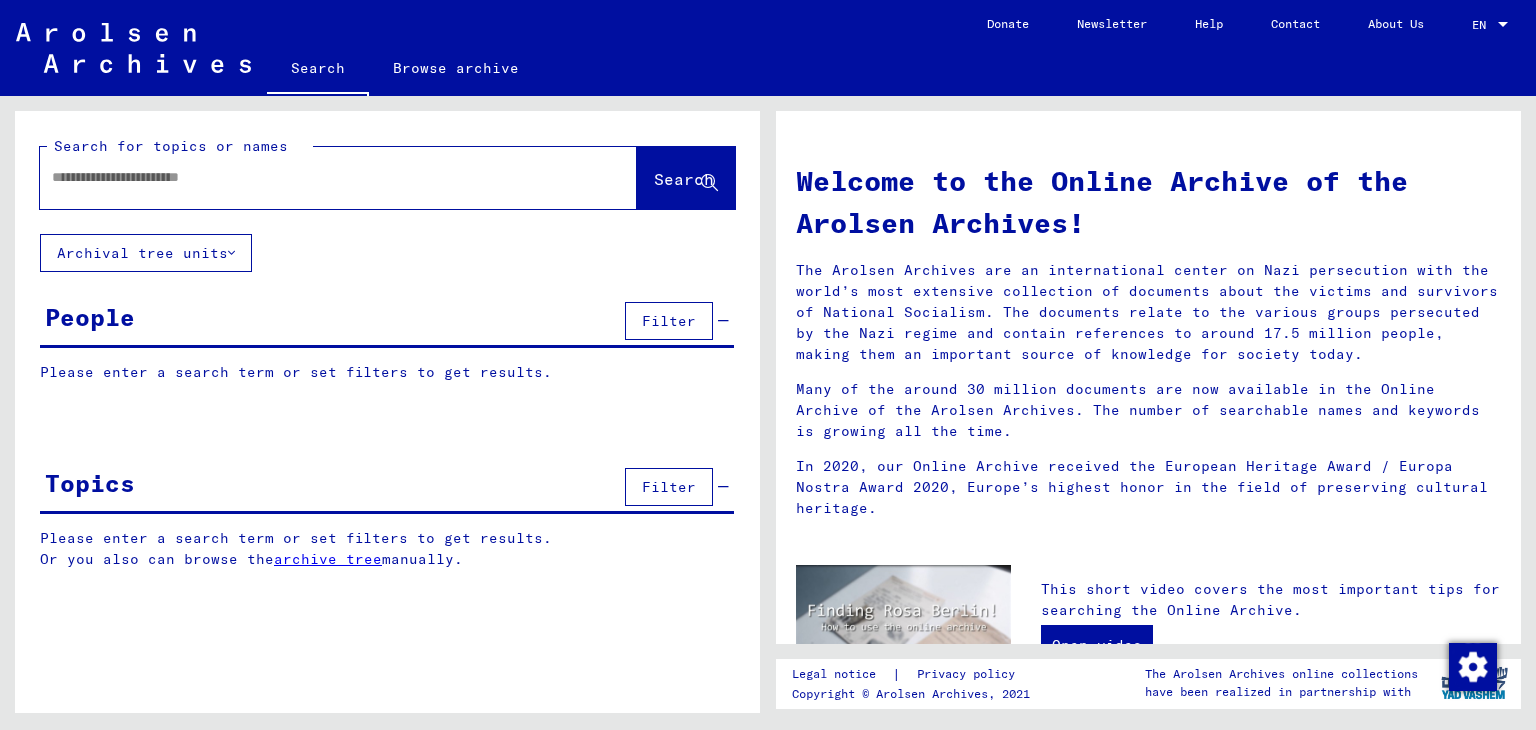 click on "Please enter a search term or set filters to get results." at bounding box center [387, 372] 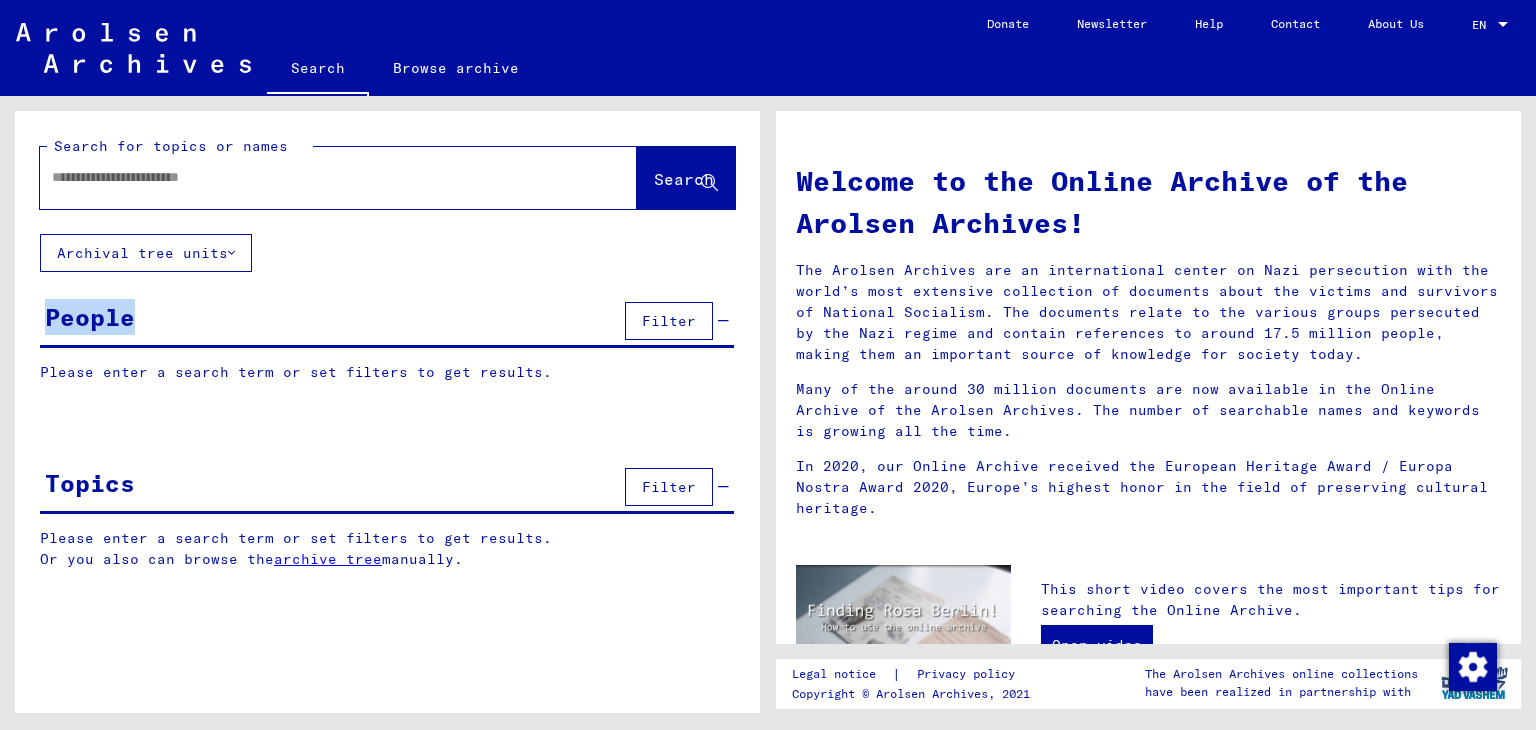 click on "People" at bounding box center (90, 317) 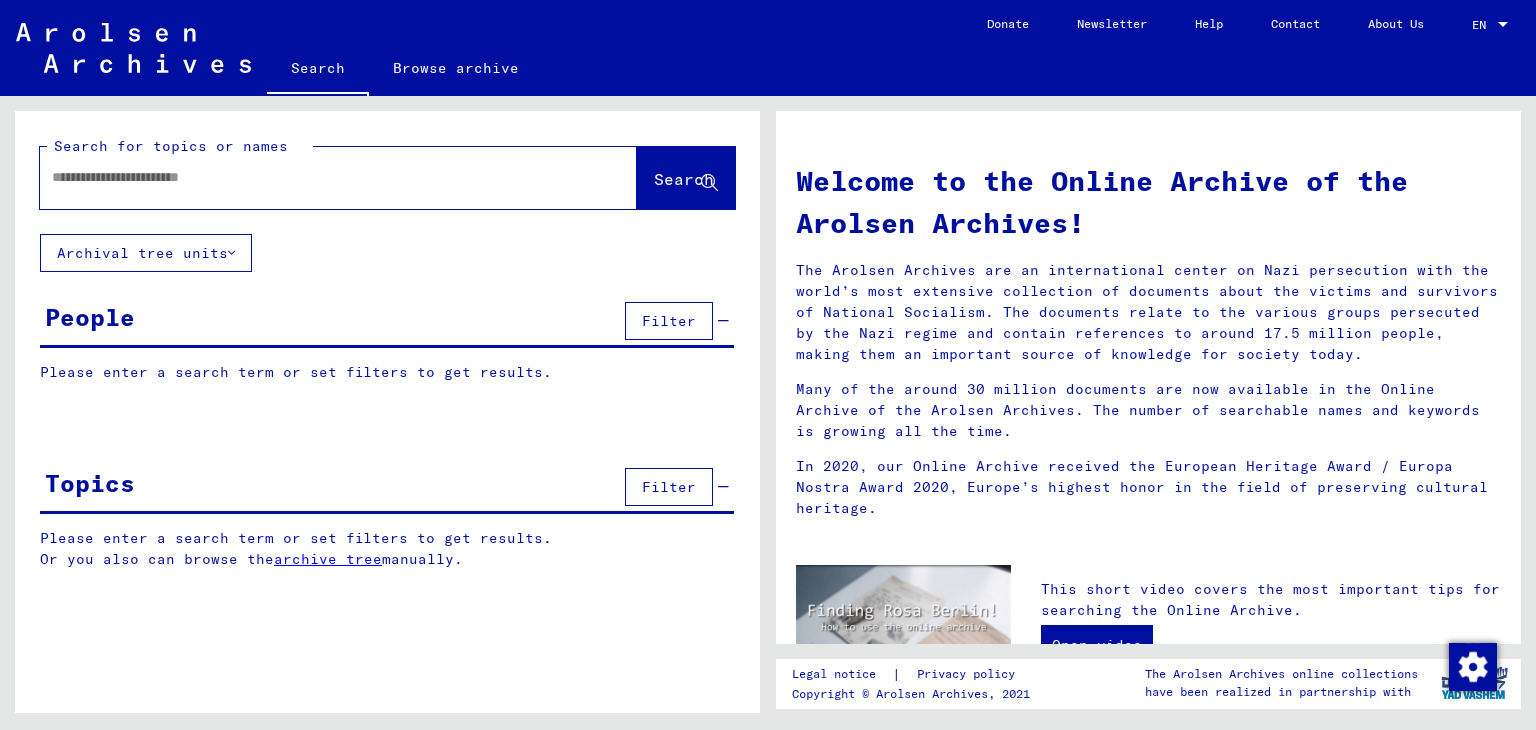click on "Please enter a search term or set filters to get results." at bounding box center [387, 372] 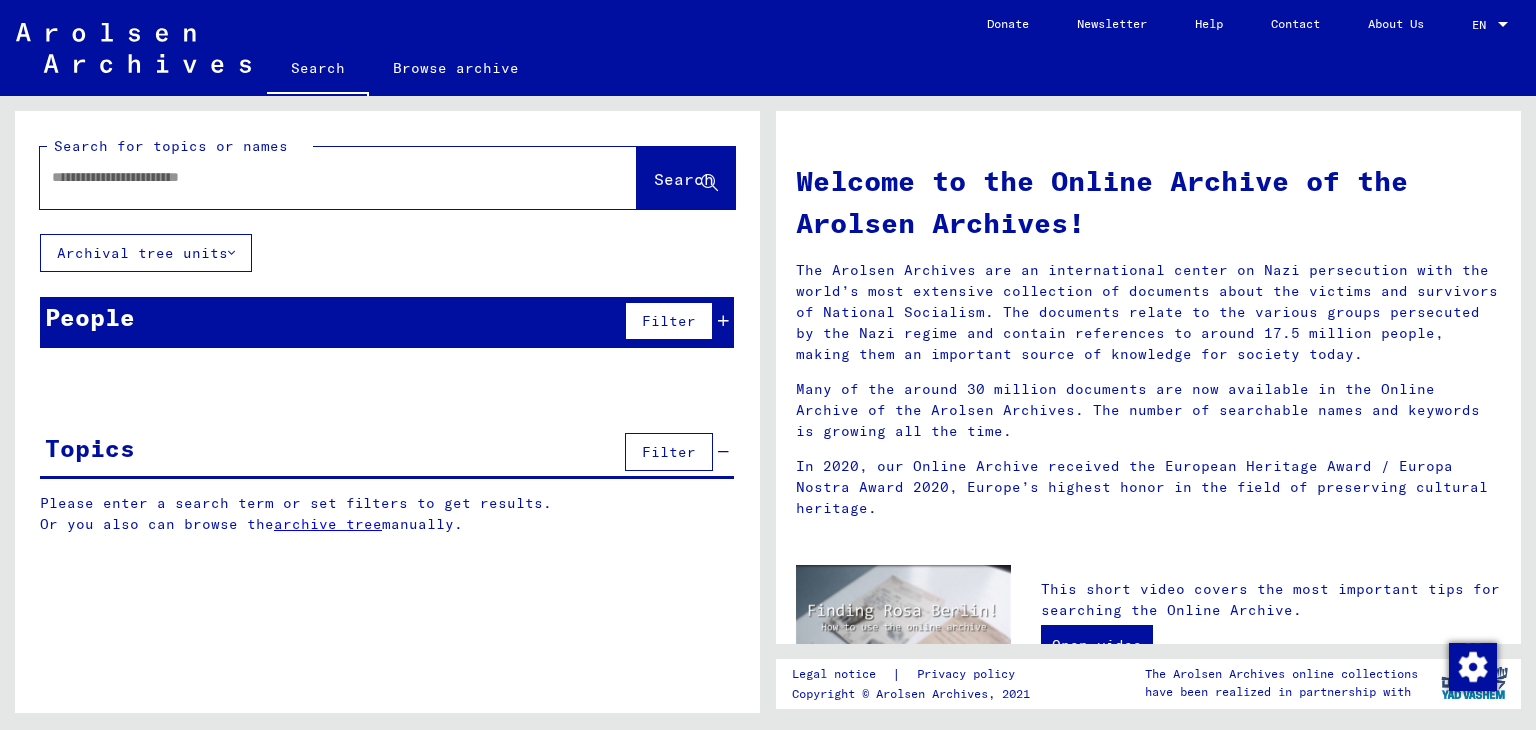 click at bounding box center [314, 177] 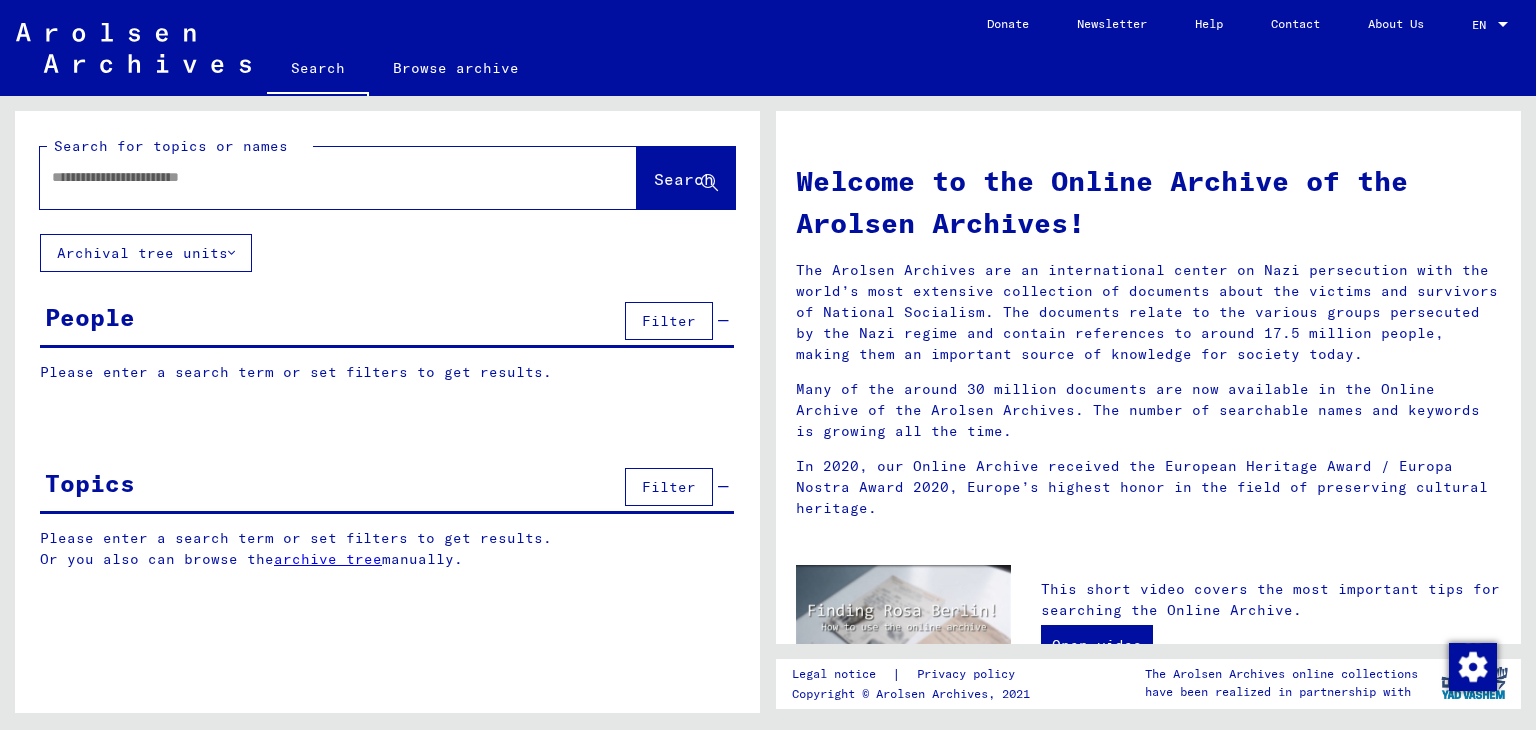 click on "Please enter a search term or set filters to get results." at bounding box center [387, 372] 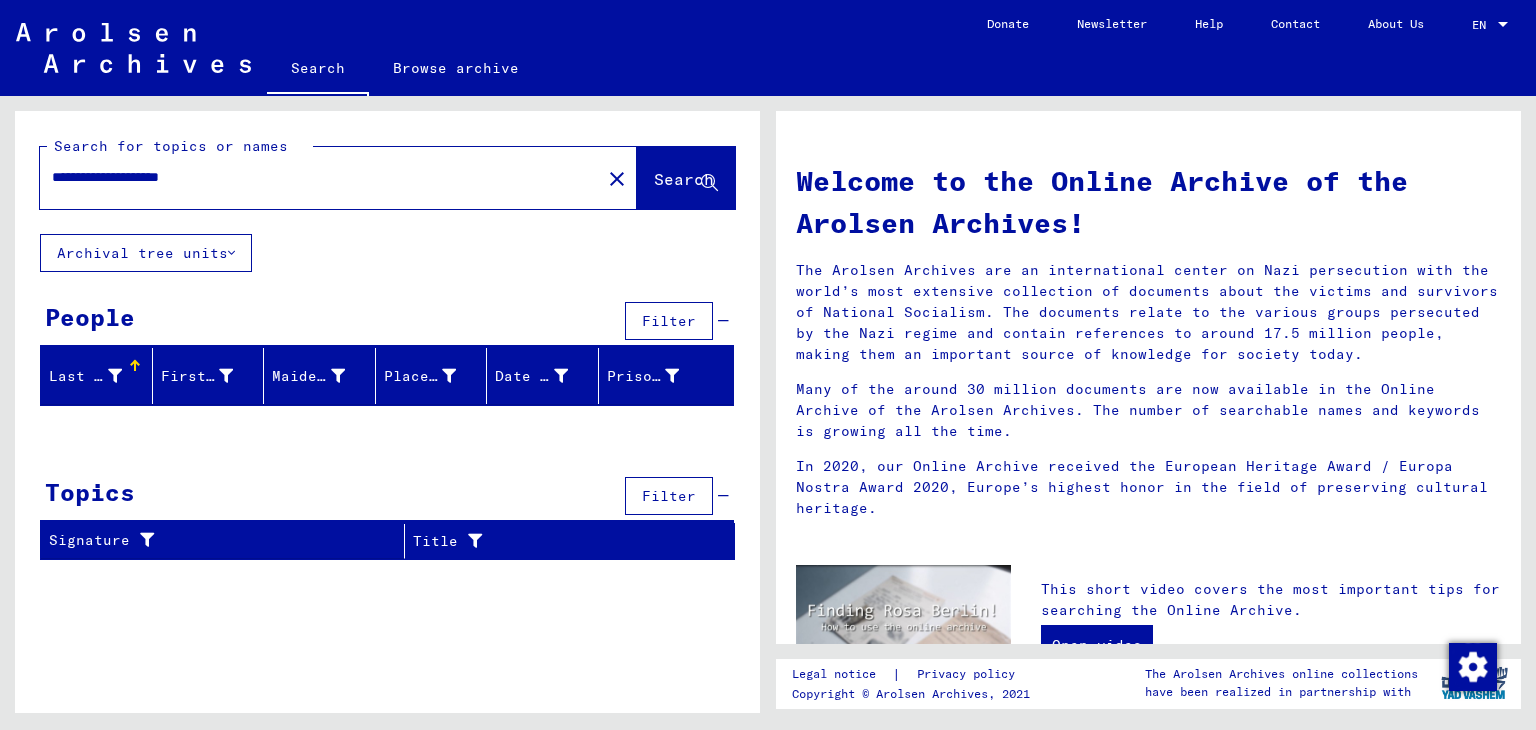 click on "**********" at bounding box center (314, 177) 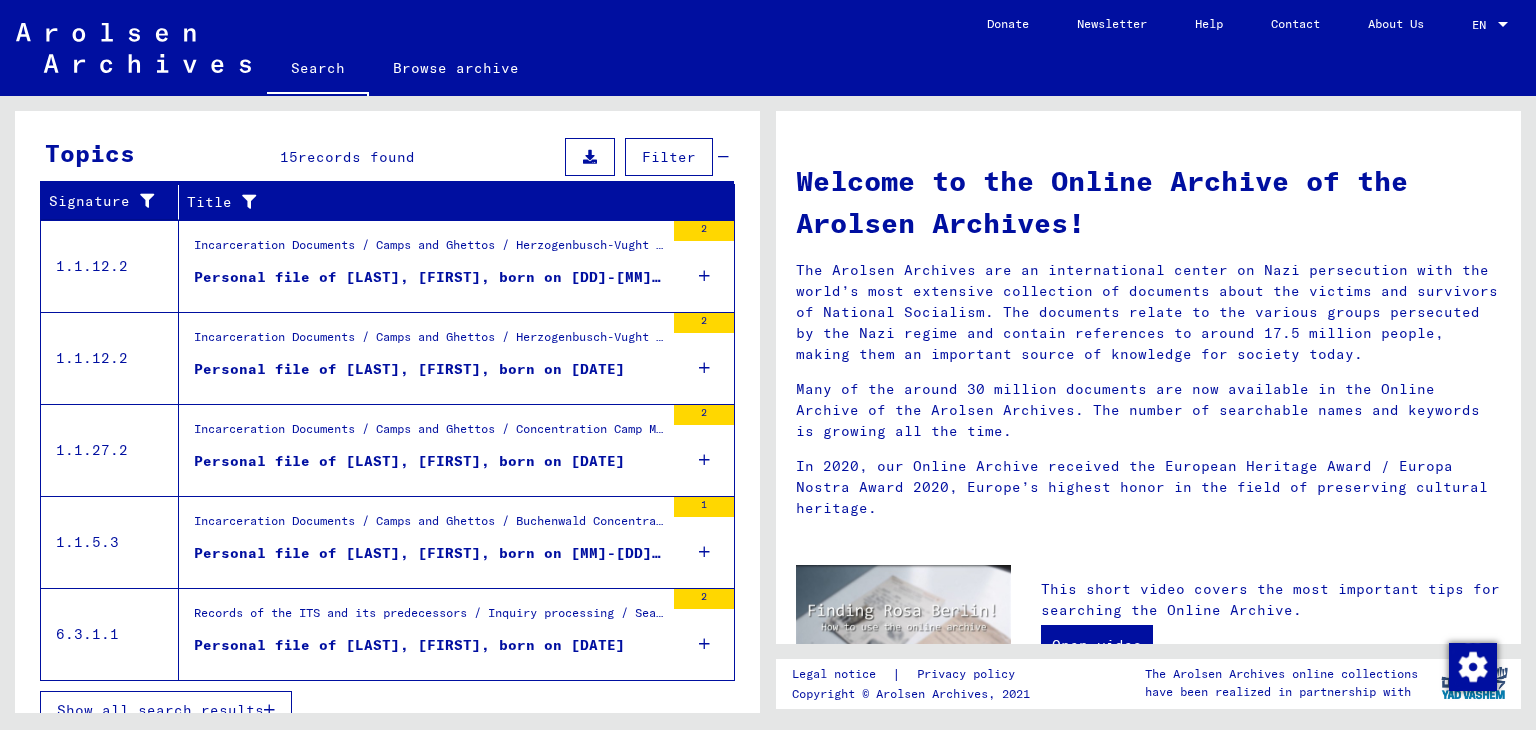 scroll, scrollTop: 662, scrollLeft: 0, axis: vertical 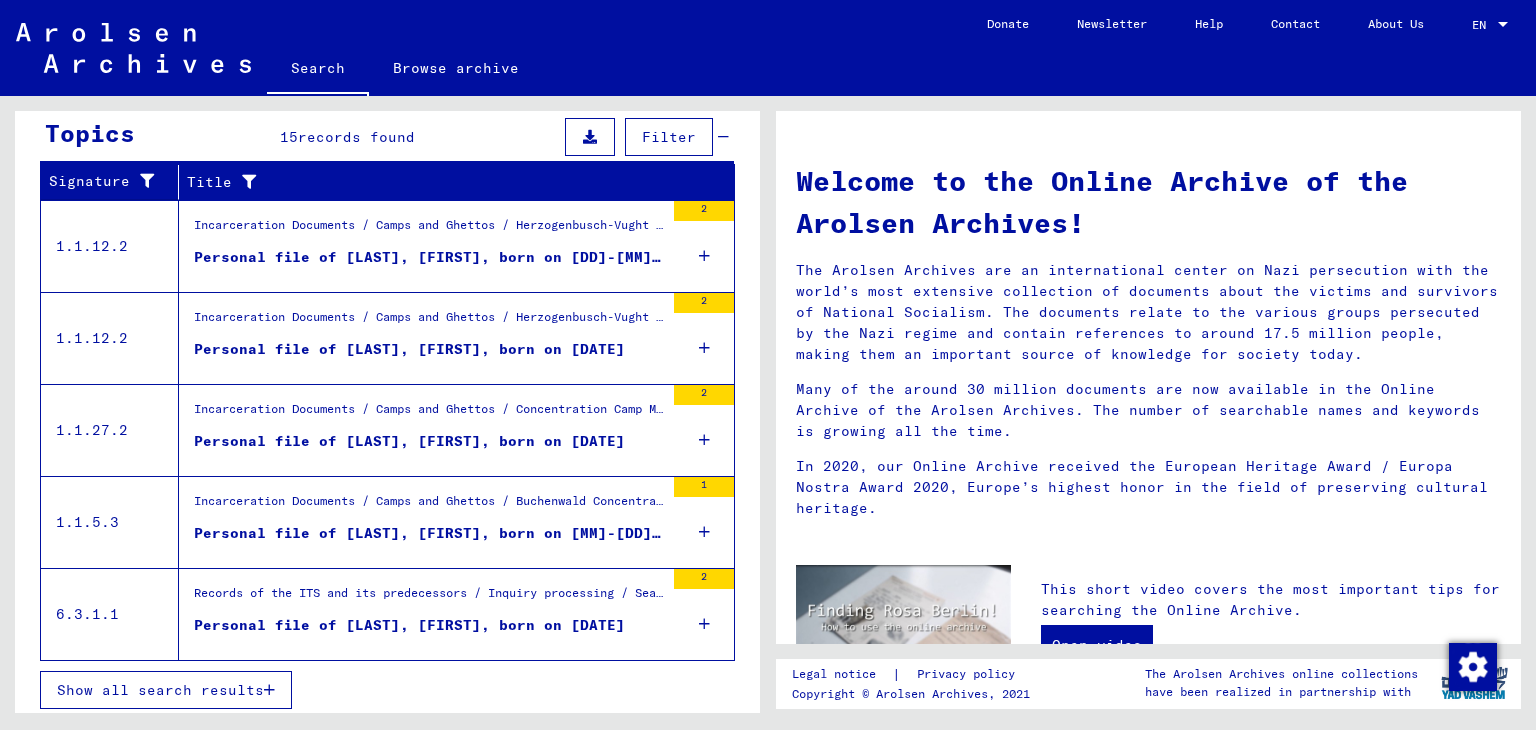 click on "Show all search results" at bounding box center [160, 690] 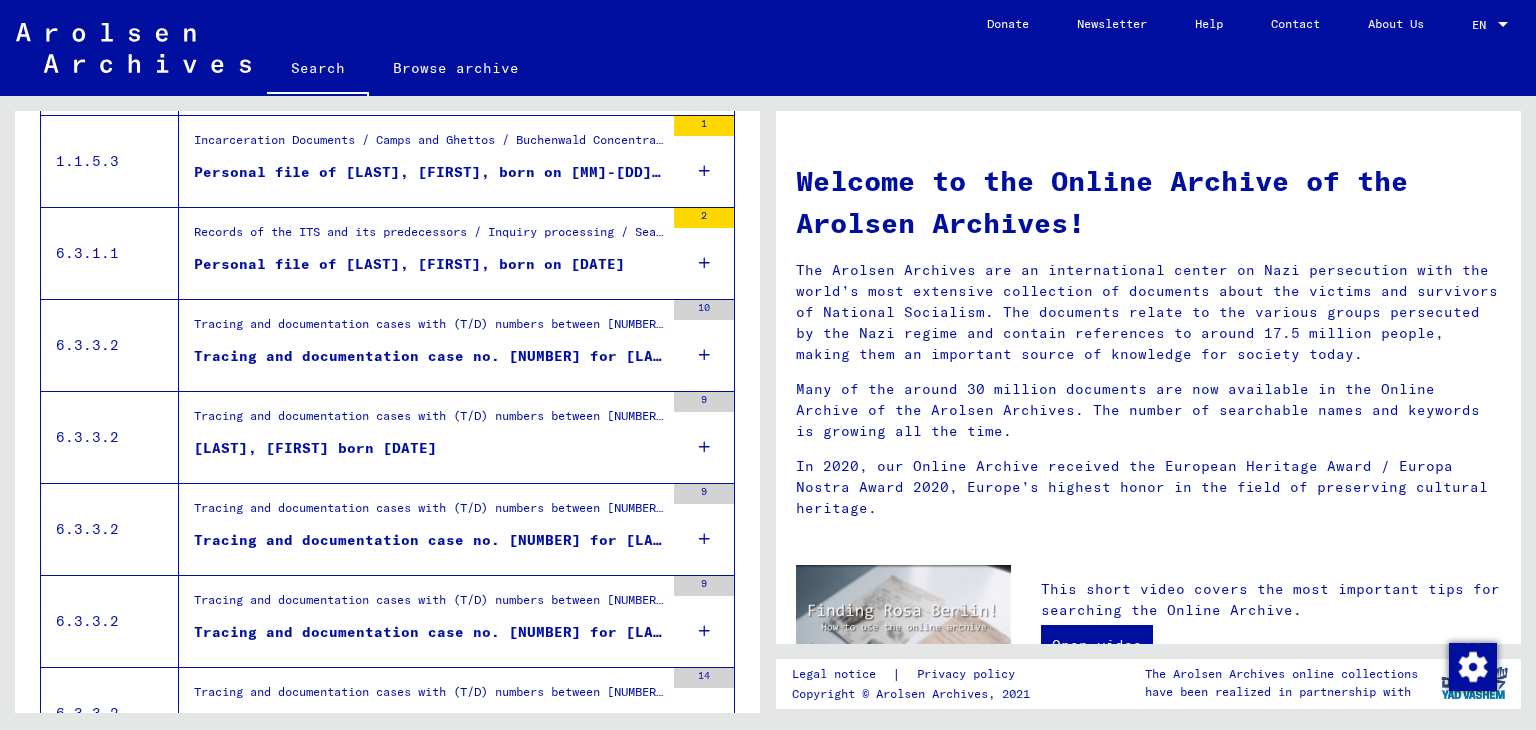 scroll, scrollTop: 303, scrollLeft: 0, axis: vertical 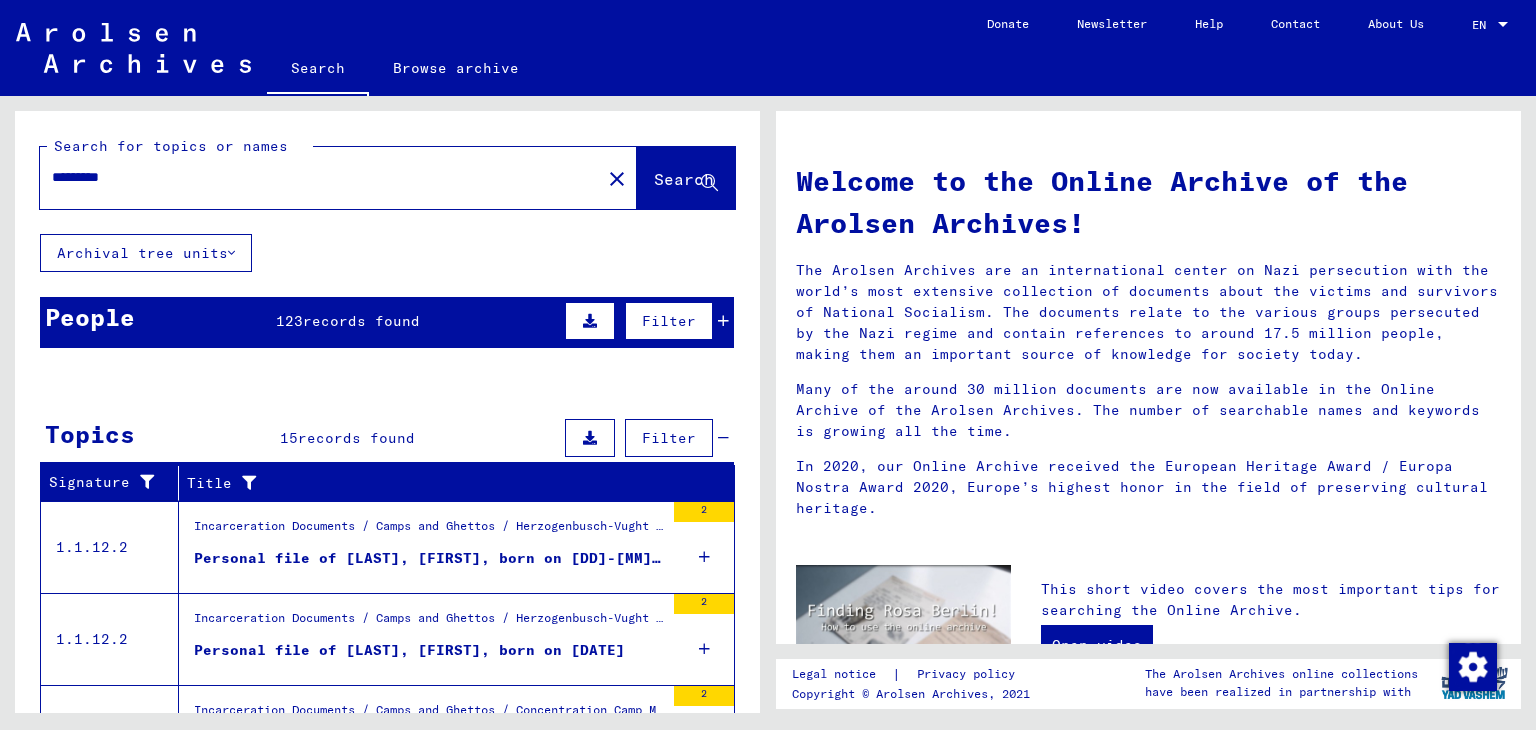click on "Welcome to the Online Archive of the Arolsen Archives!
The Arolsen Archives are an international center on Nazi persecution with the world’s most extensive collection of documents about the victims and survivors of National Socialism. The documents relate to the various groups persecuted by the Nazi regime and contain references to around 17.5 million people, making them an important source of knowledge for society today.
Many of the around 30 million documents are now available in the Online Archive of the Arolsen Archives. The number of searchable names and keywords is growing all the time.
In 2020, our Online Archive received the European Heritage Award / Europa Nostra Award 2020, Europe’s highest honor in the field of preserving cultural heritage." at bounding box center (1148, 337) 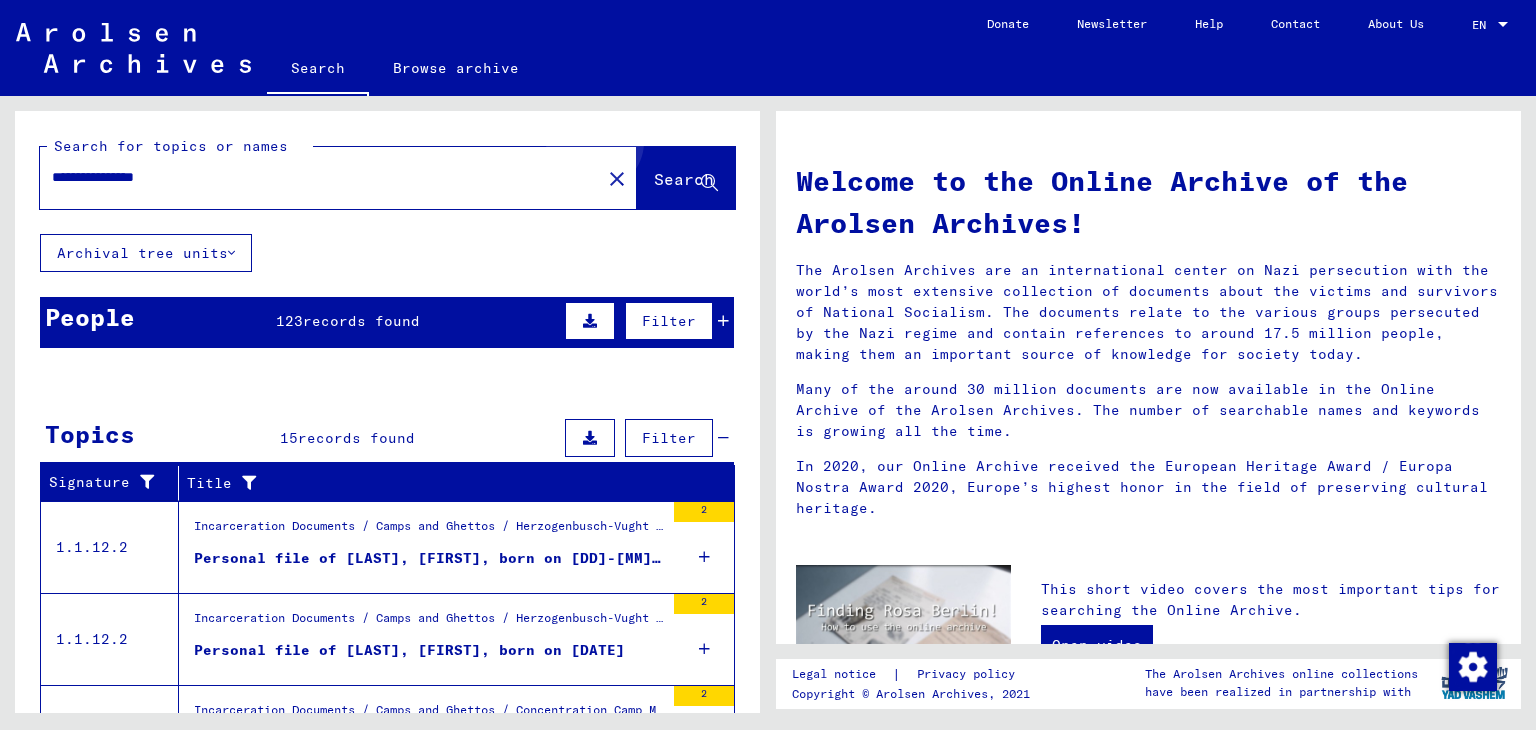 click on "Search" 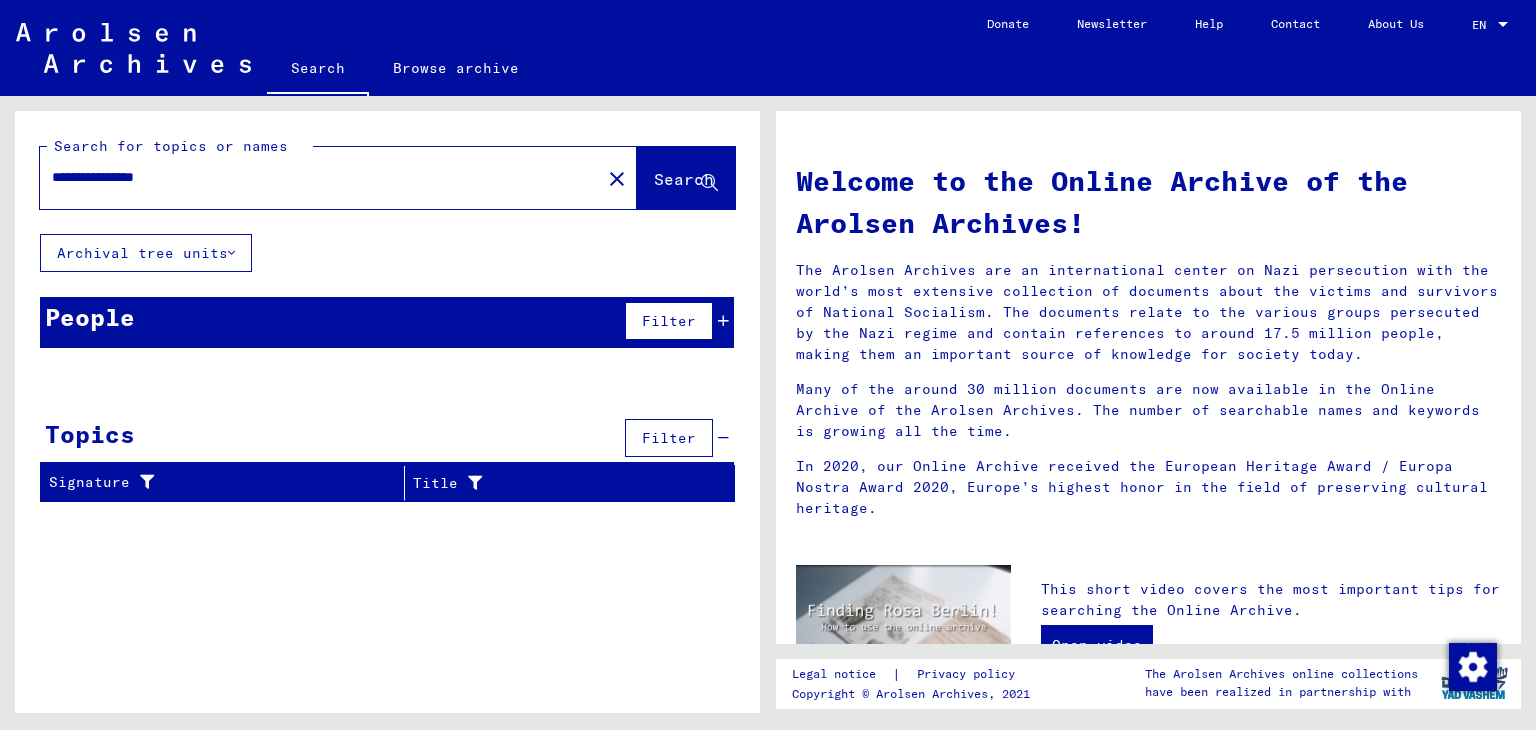 drag, startPoint x: 220, startPoint y: 176, endPoint x: 140, endPoint y: 176, distance: 80 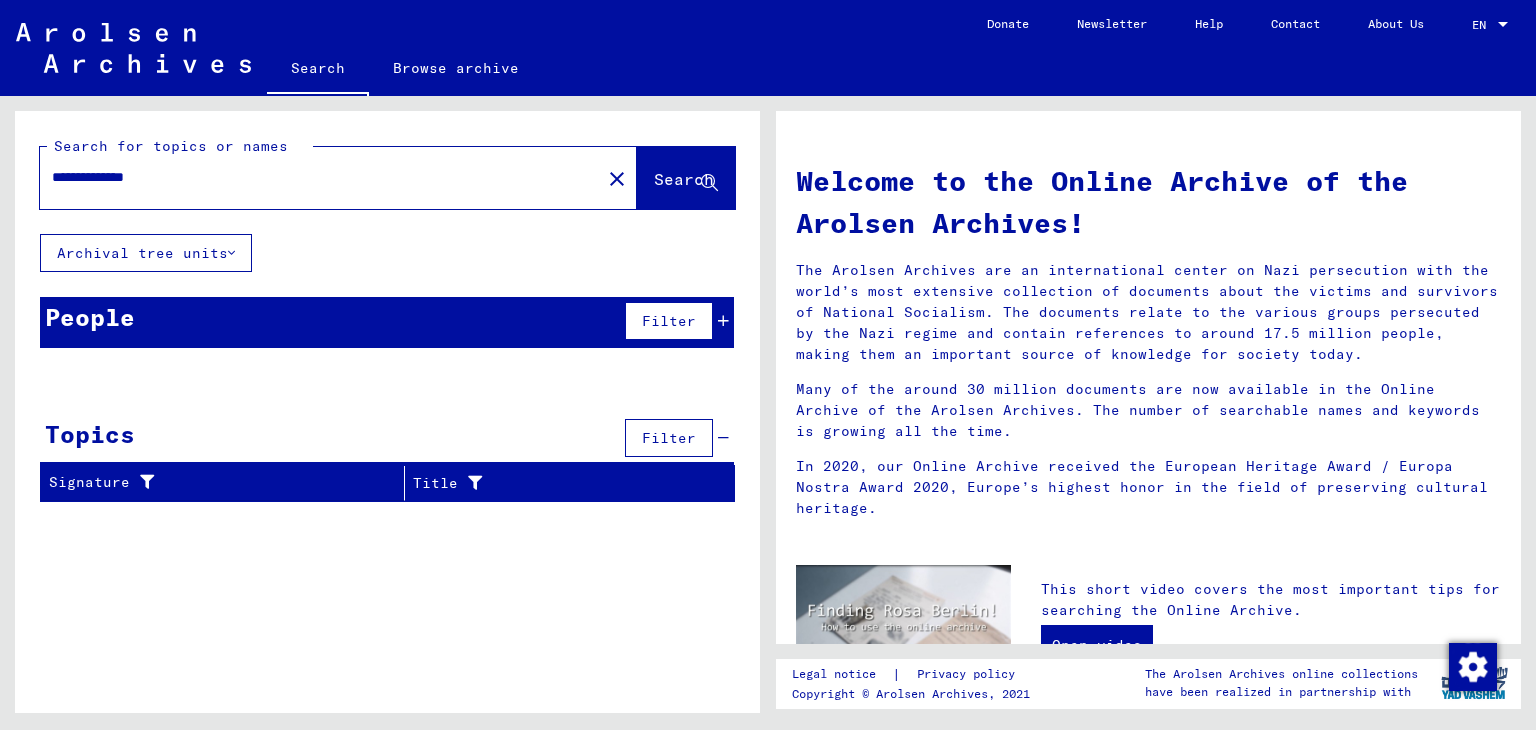 drag, startPoint x: 209, startPoint y: 169, endPoint x: 0, endPoint y: 173, distance: 209.03827 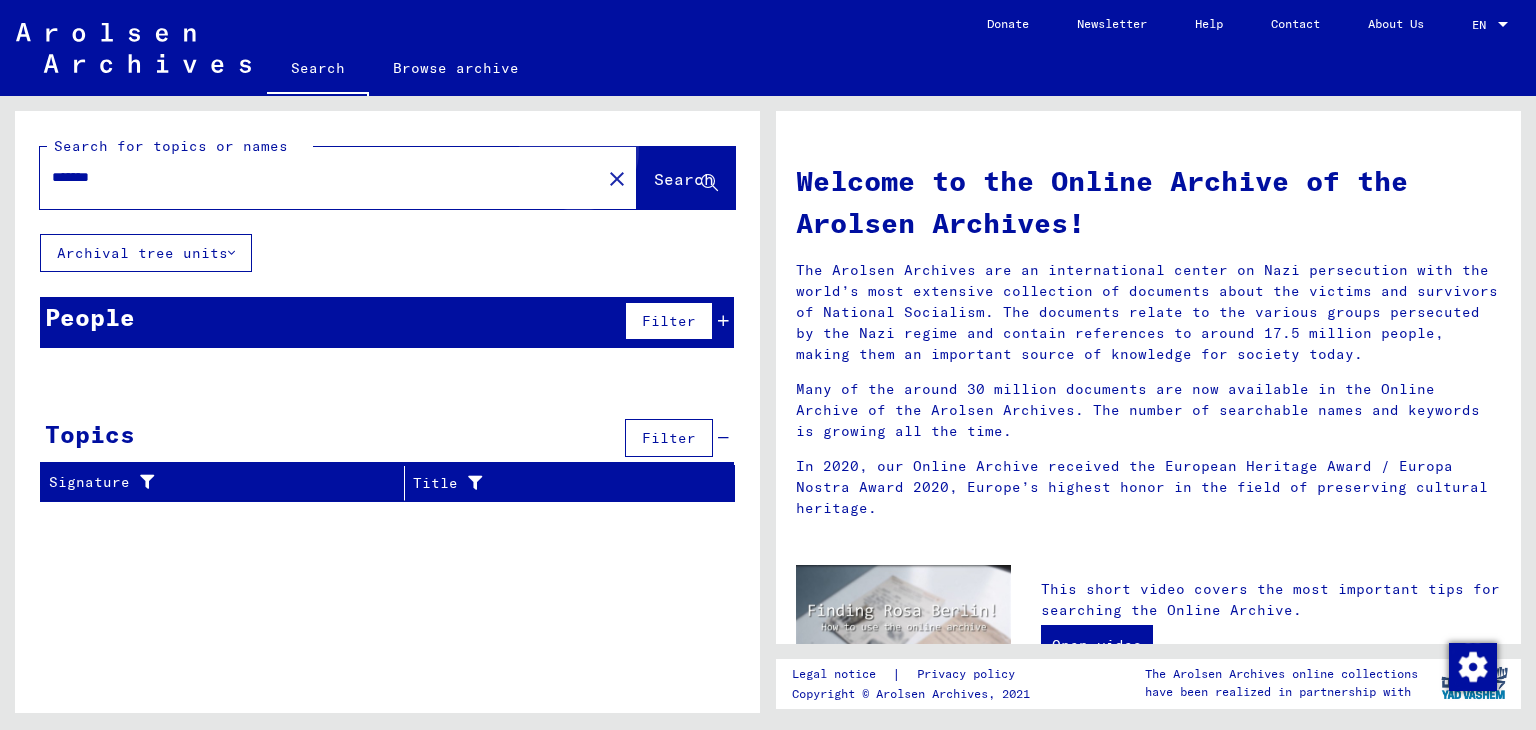 click on "Search" 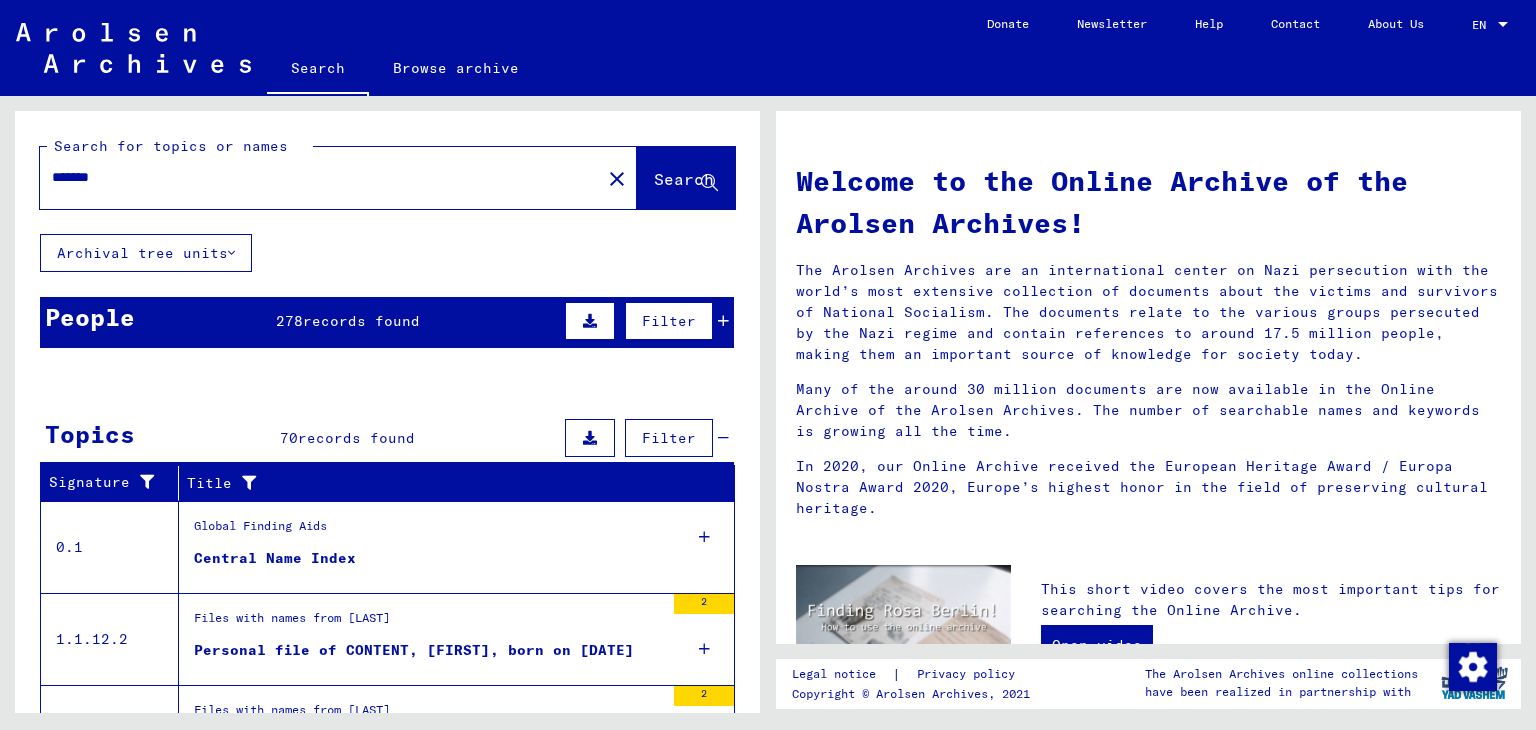 click on "Global Finding Aids" at bounding box center [429, 532] 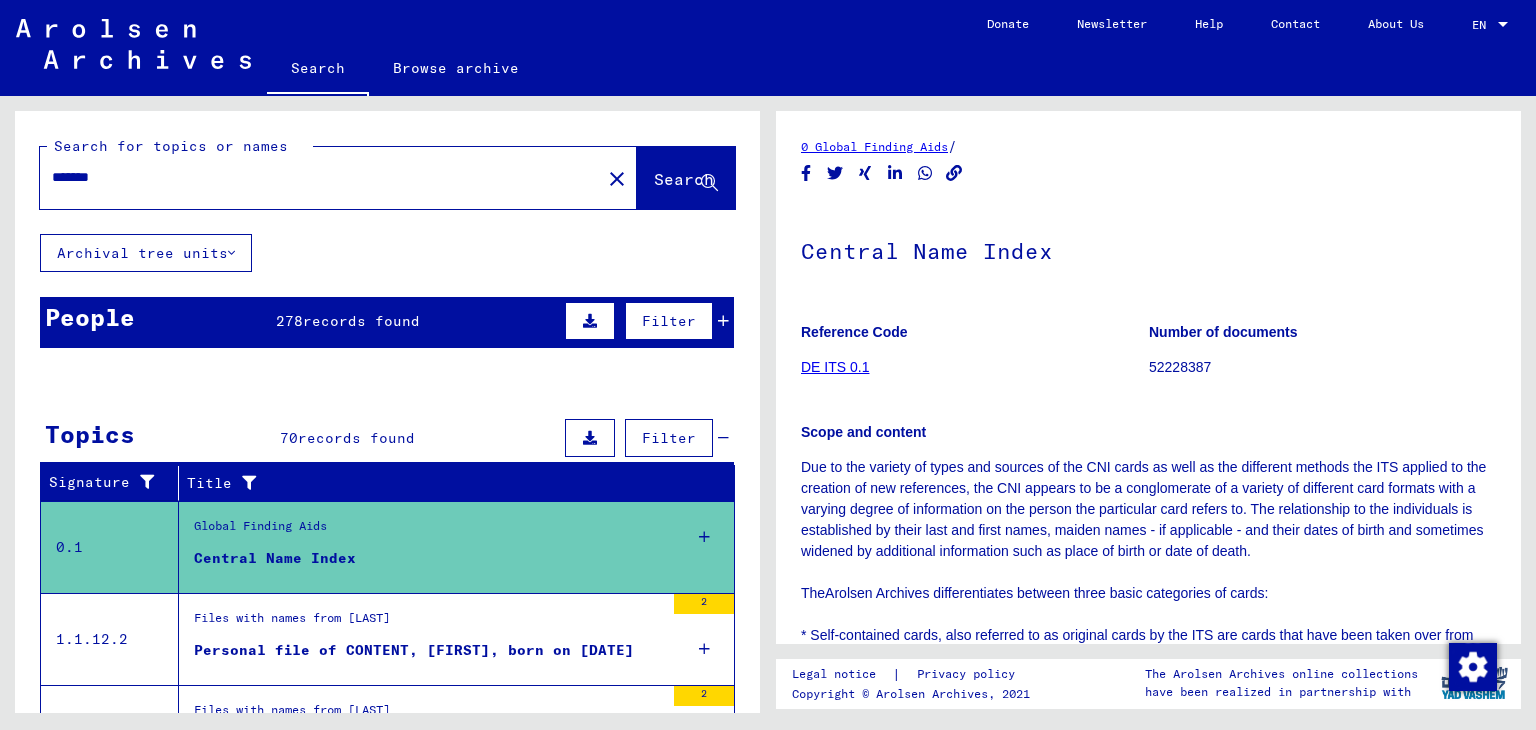 scroll, scrollTop: 0, scrollLeft: 0, axis: both 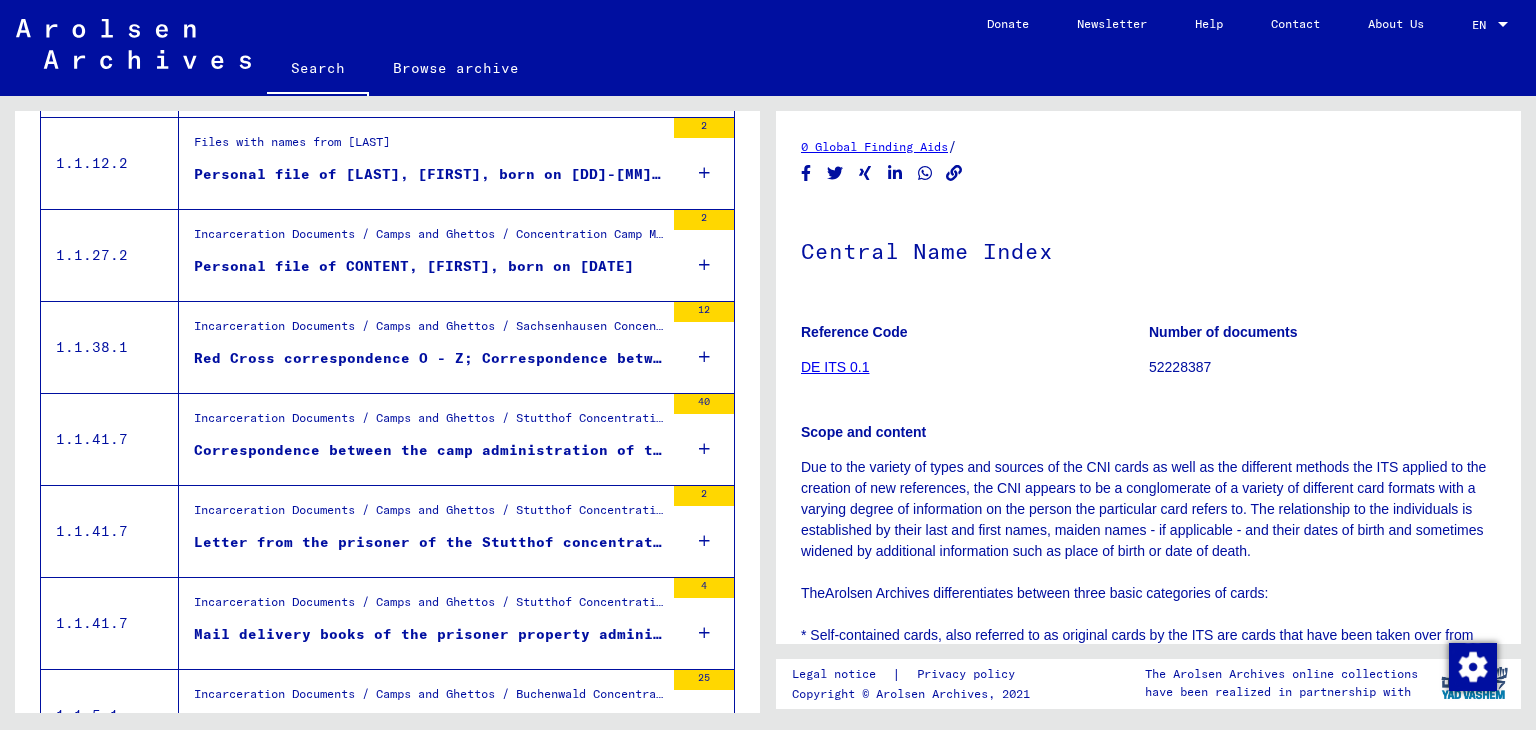 click on "Letter from the prisoner of the Stutthof concentration camp [LAST]" at bounding box center (429, 542) 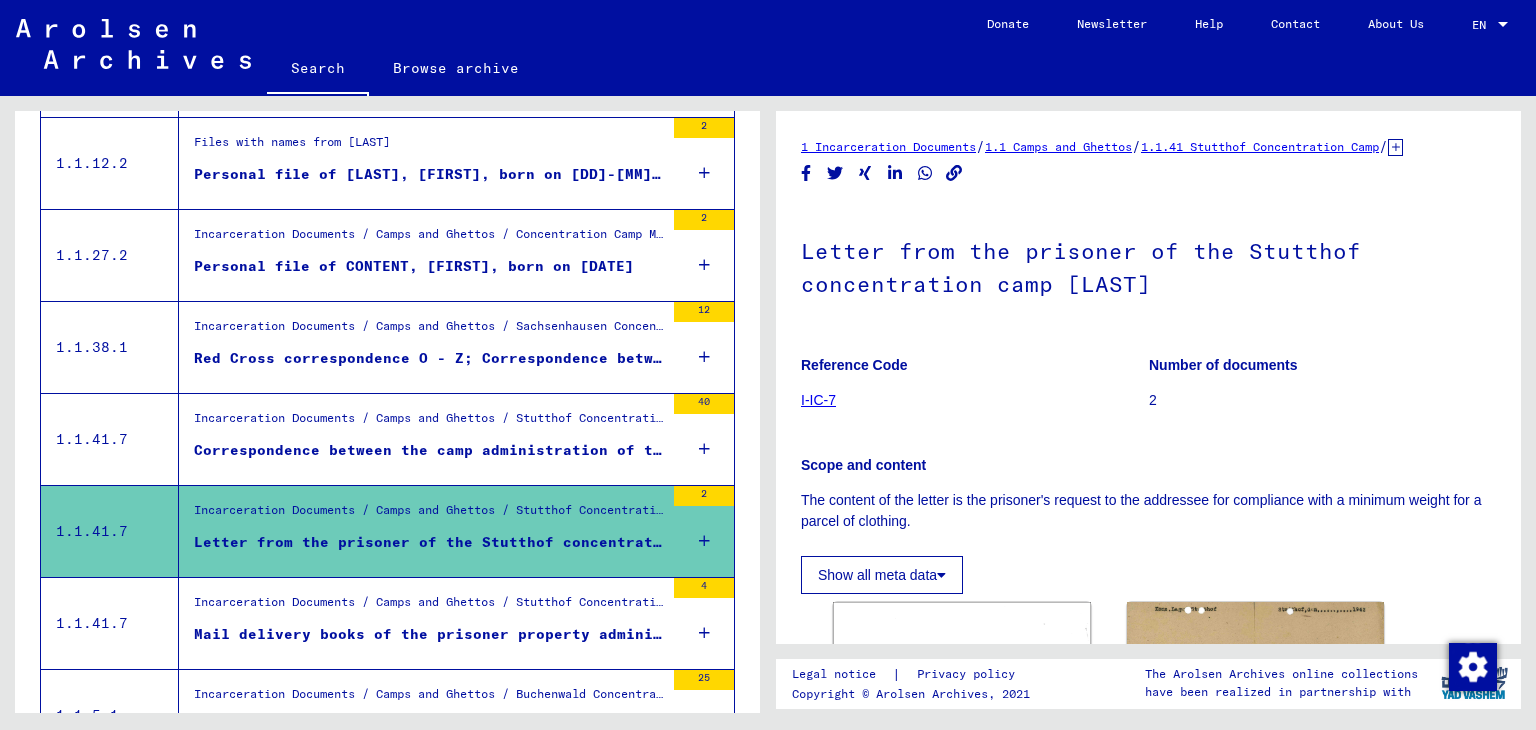 click on "Show all meta data" 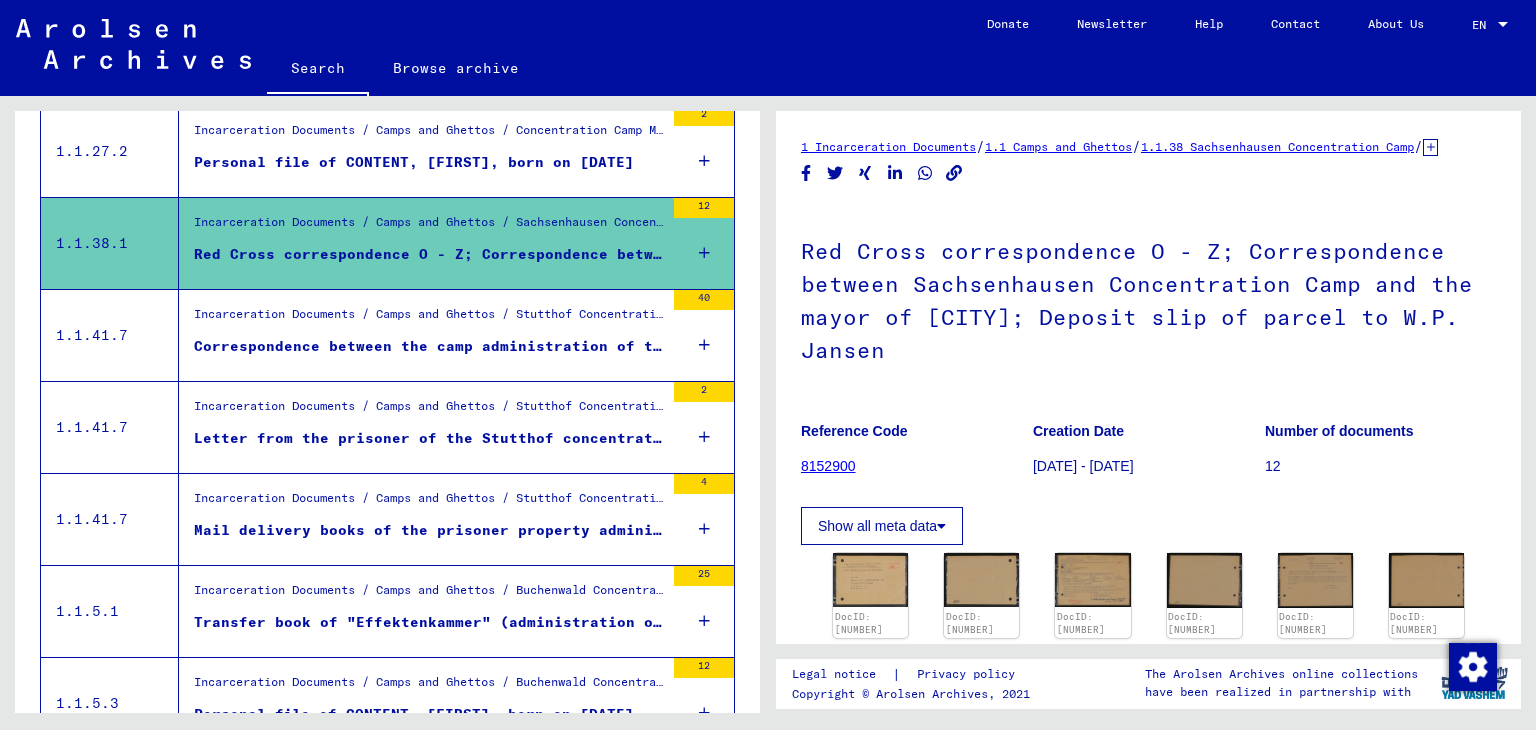 scroll, scrollTop: 0, scrollLeft: 0, axis: both 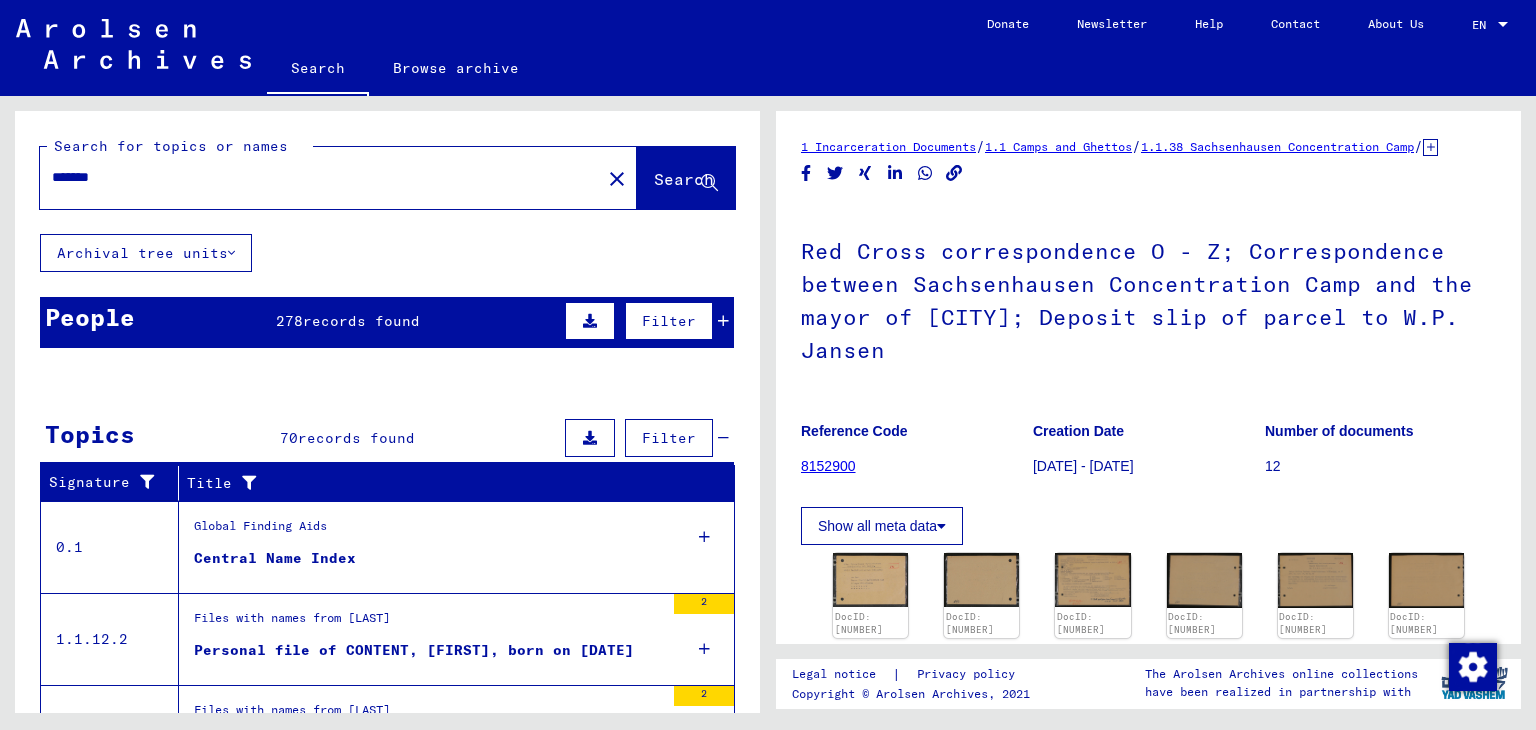 click on "Red Cross correspondence O - Z; Correspondence between Sachsenhausen Concentration Camp and the mayor of [CITY]; Deposit slip of parcel to W.P. Jansen Reference Code [NUMBER] Creation Date [DATE] - [DATE] Number of documents [NUMBER] Show all meta data DocID: [NUMBER] DocID: [NUMBER] DocID: [NUMBER] DocID: [NUMBER] DocID: [NUMBER] DocID: [NUMBER] DocID: [NUMBER] DocID: [NUMBER] DocID: [NUMBER] DocID: [NUMBER] DocID: [NUMBER] DocID: [NUMBER] DocID: [NUMBER] DocID: [NUMBER] DocID: [NUMBER] DocID: [NUMBER] DocID: [NUMBER] DocID: [NUMBER] DocID: [NUMBER] DocID: [NUMBER] DocID: [NUMBER] See comments created before January 2022" 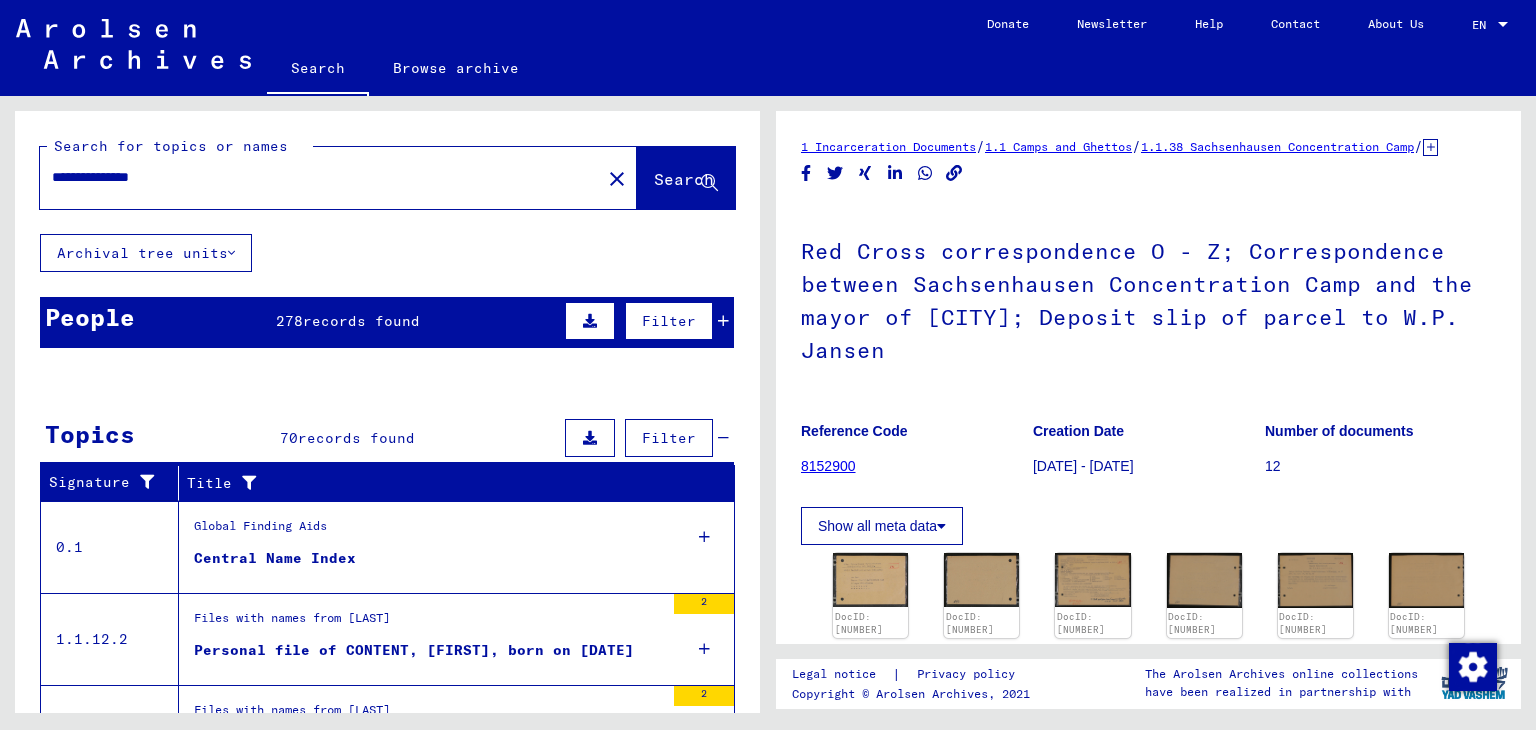 click on "**********" at bounding box center [320, 177] 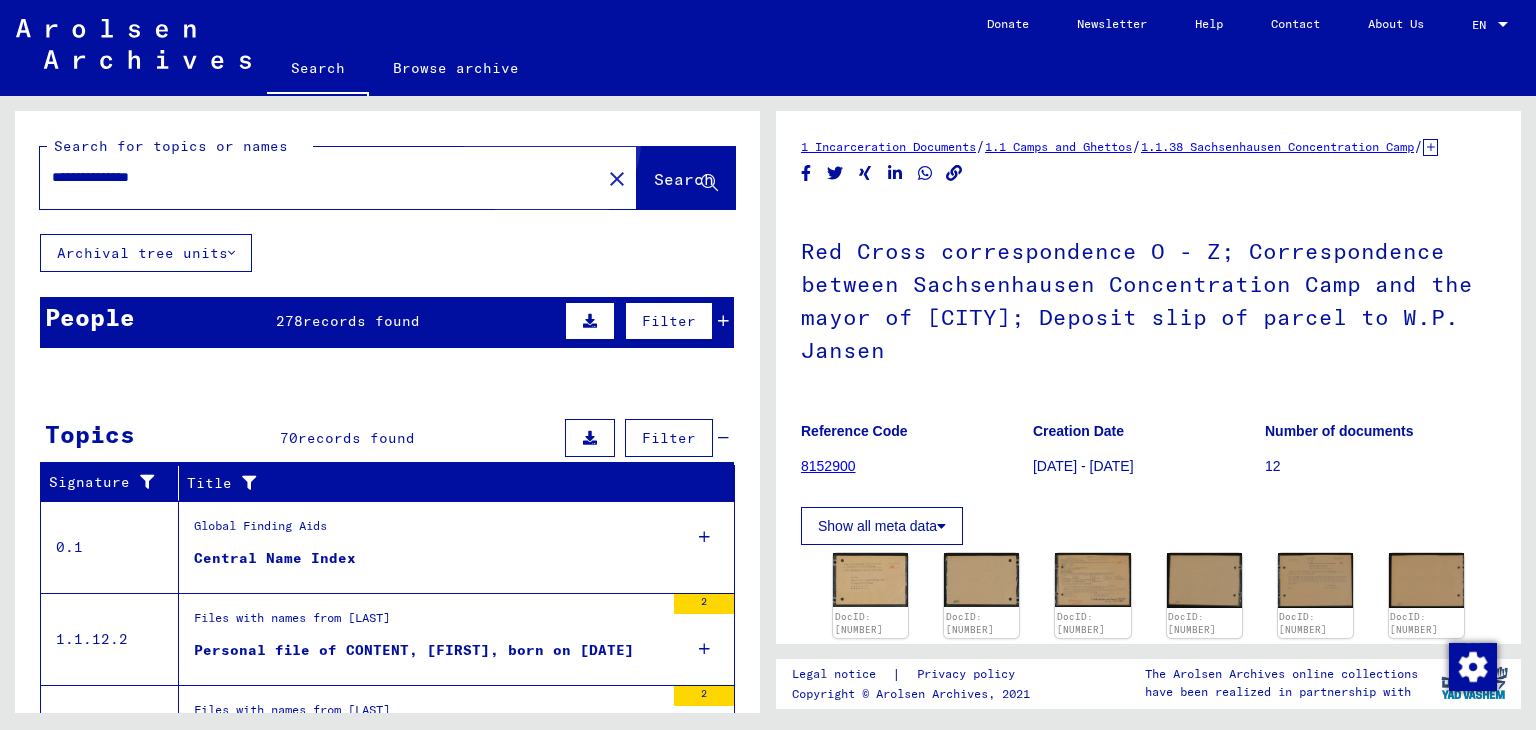 click on "Search" 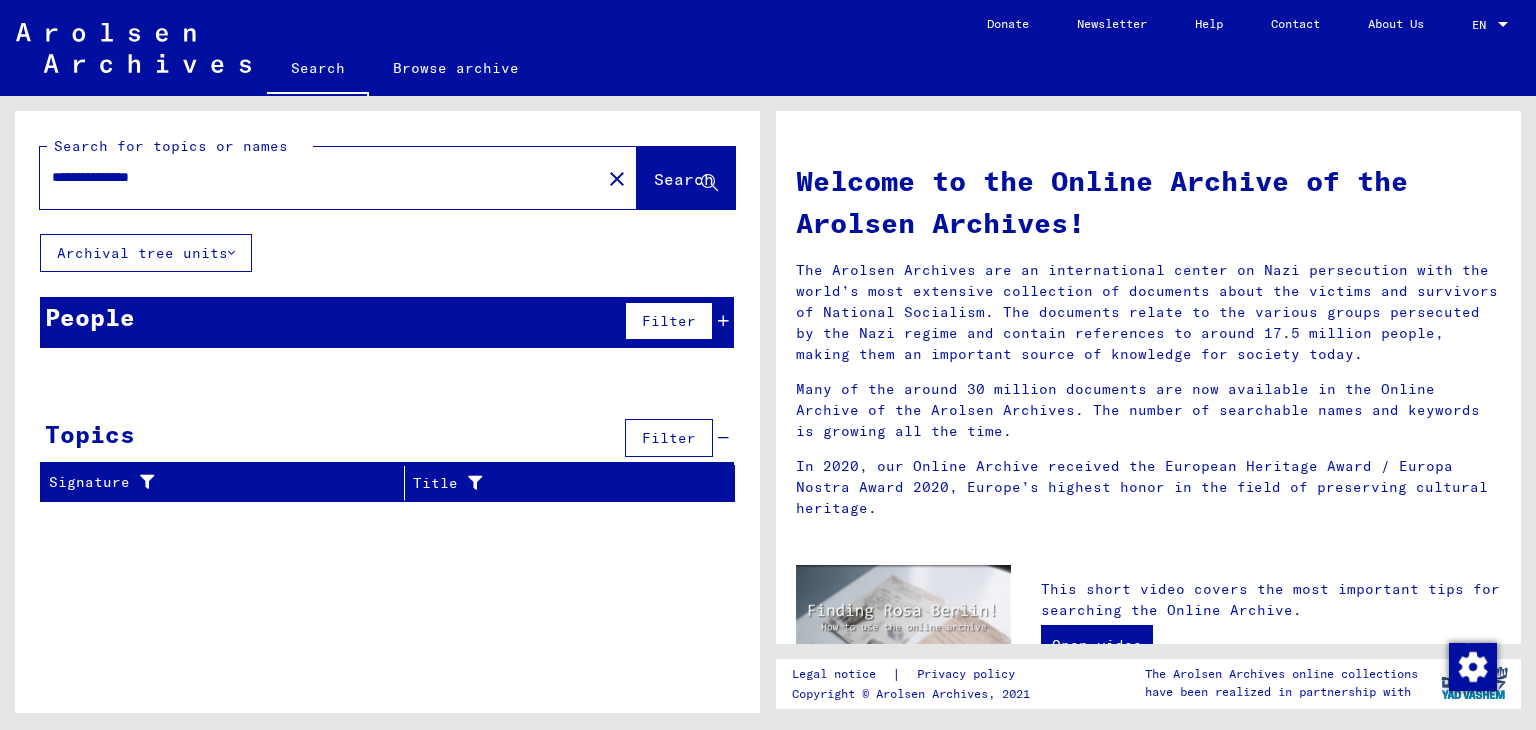 drag, startPoint x: 228, startPoint y: 181, endPoint x: 115, endPoint y: 181, distance: 113 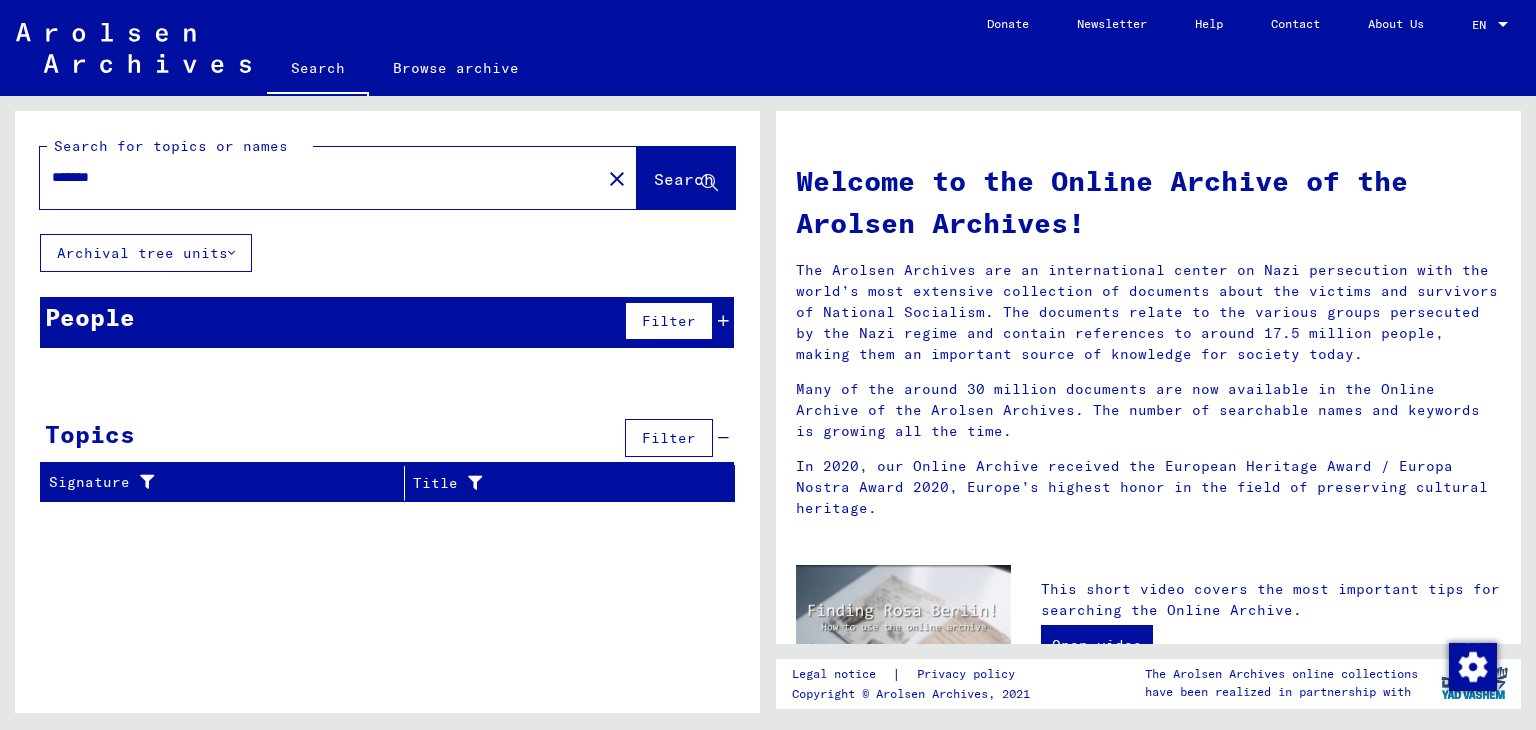 click on "People  Filter" at bounding box center (387, 322) 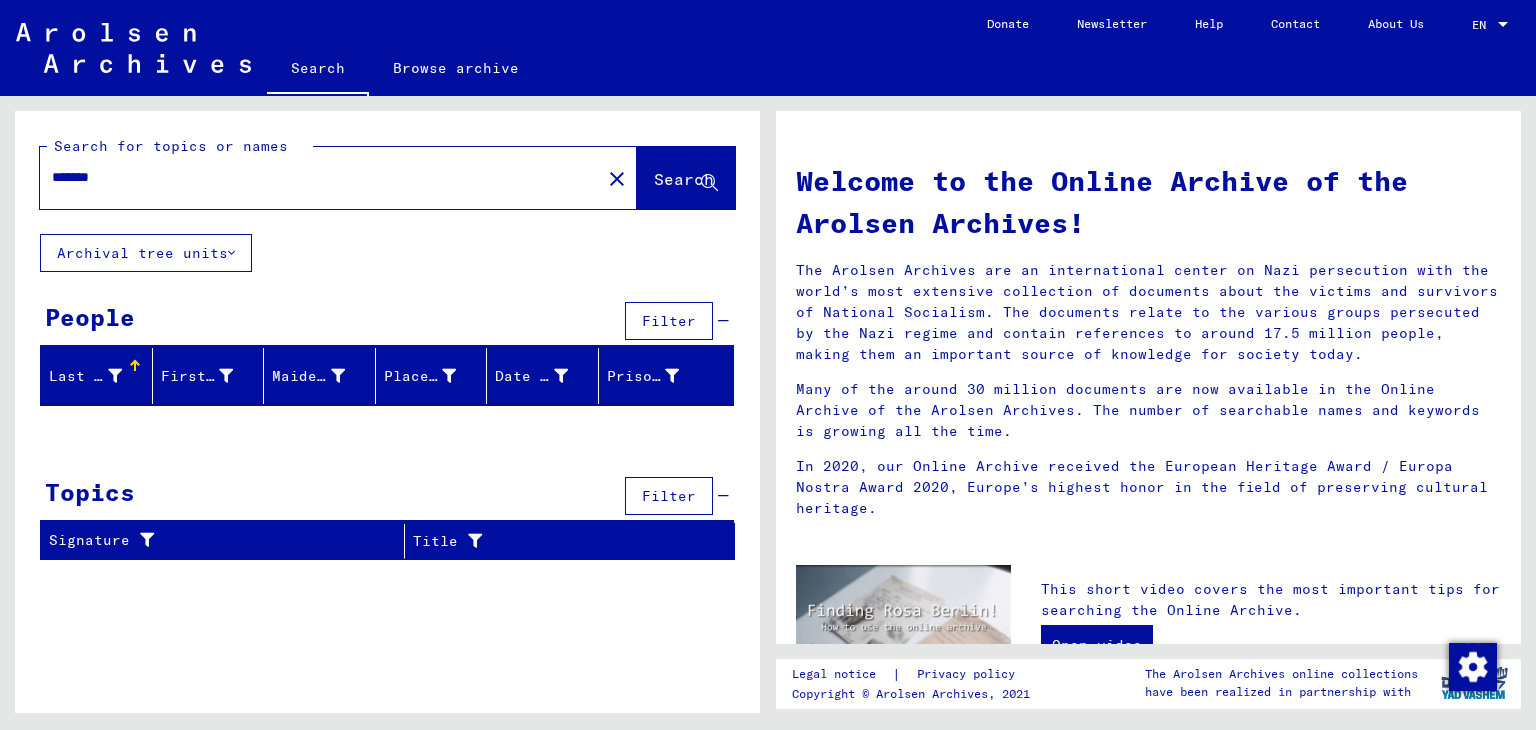 click on "Last Name" at bounding box center (85, 376) 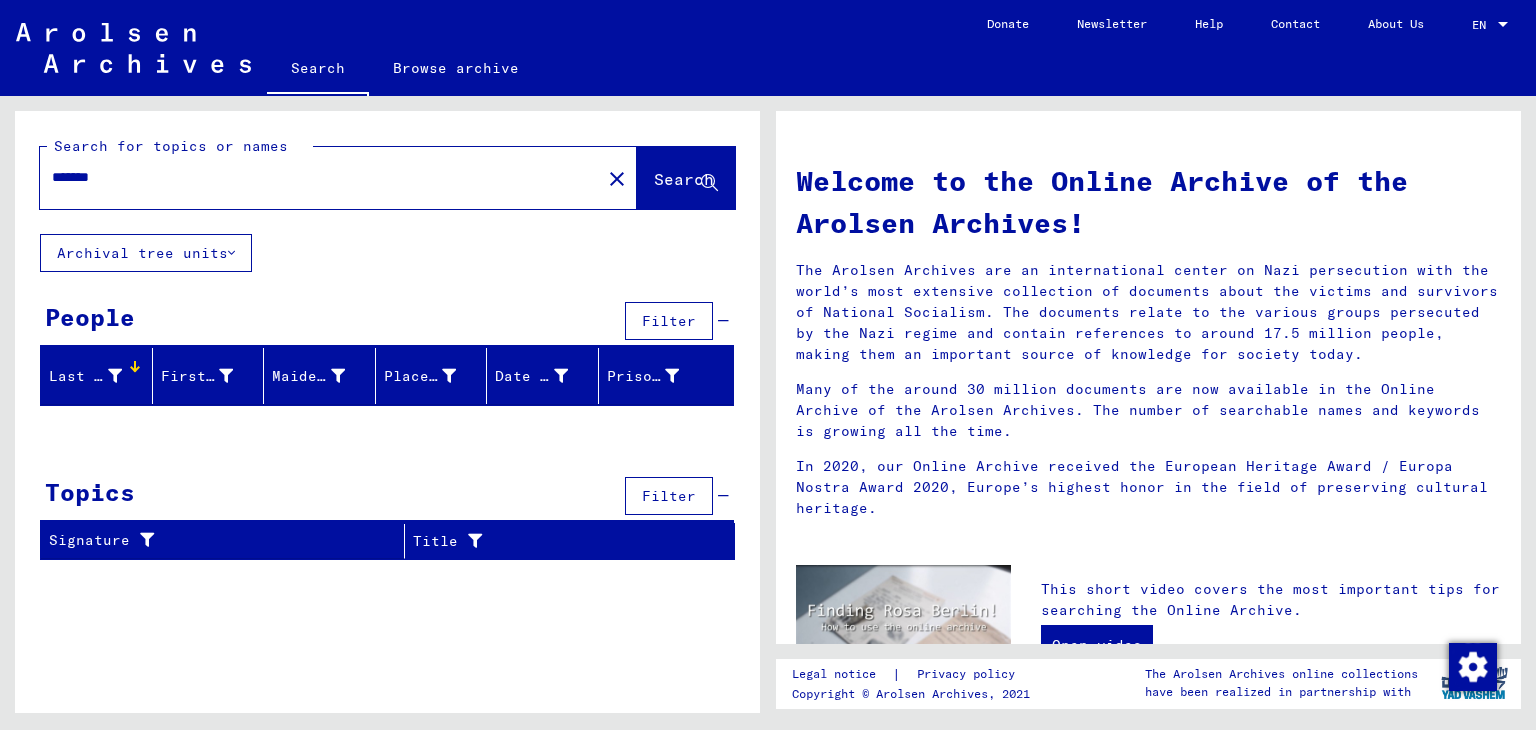 click on "Last Name" at bounding box center [85, 376] 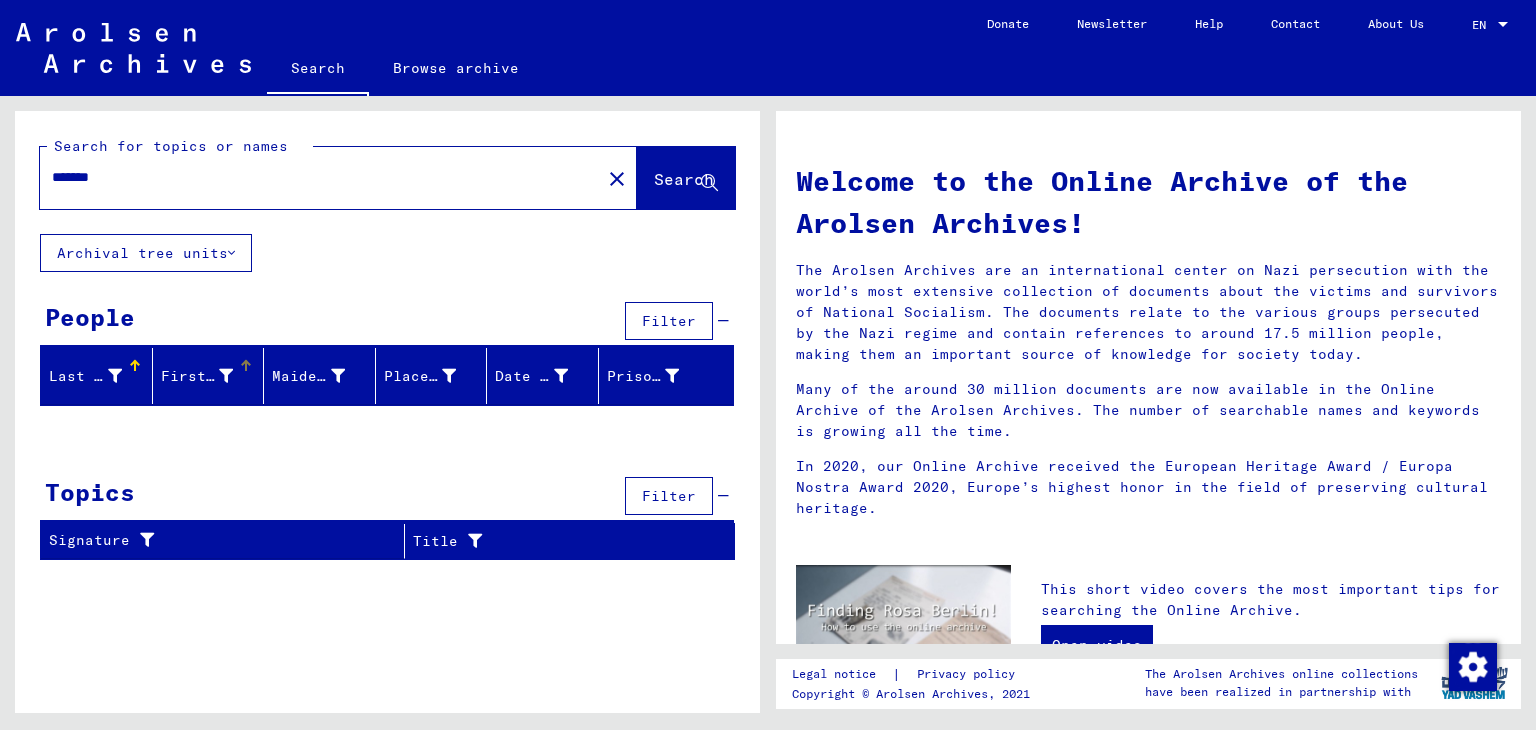 click on "First Name" at bounding box center [197, 376] 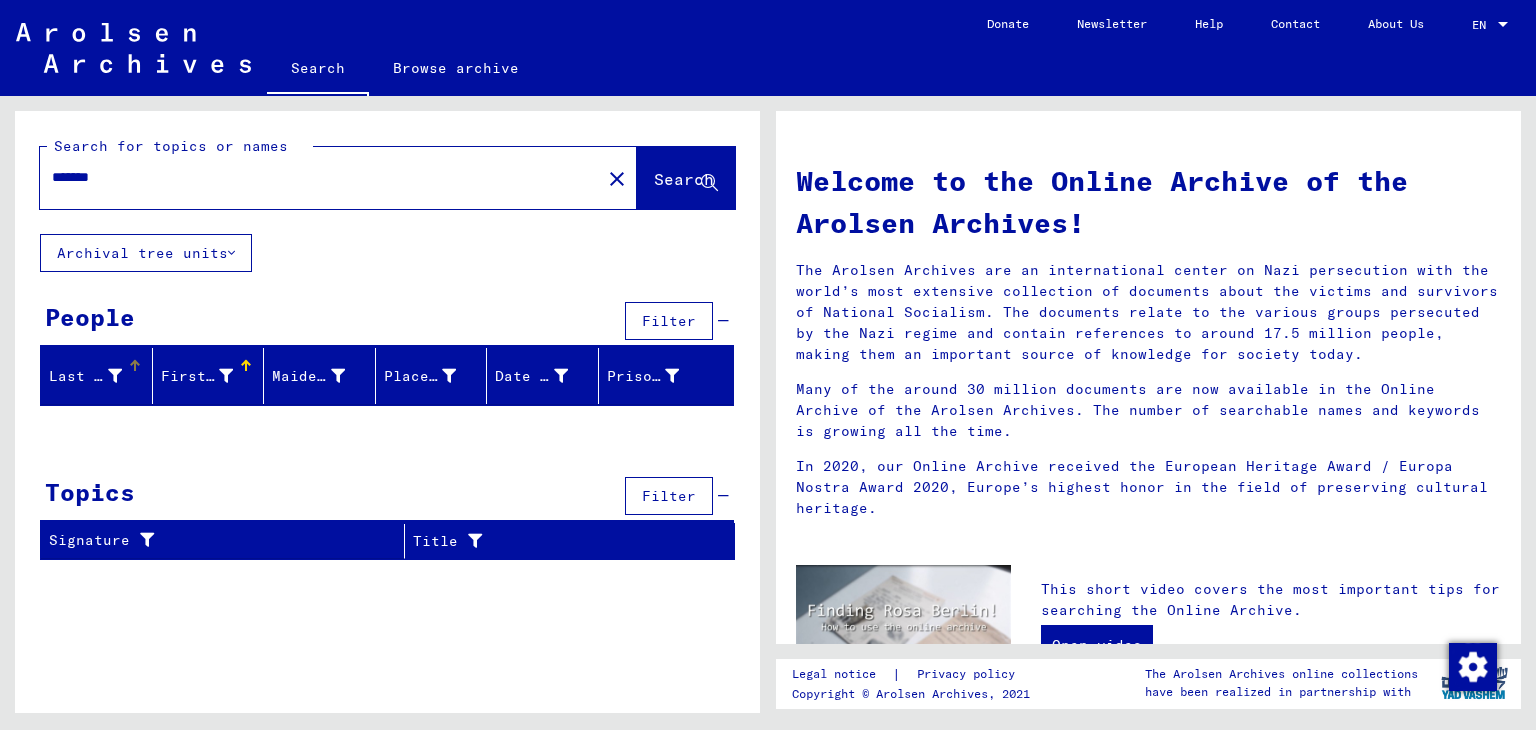 click on "Last Name" at bounding box center [85, 376] 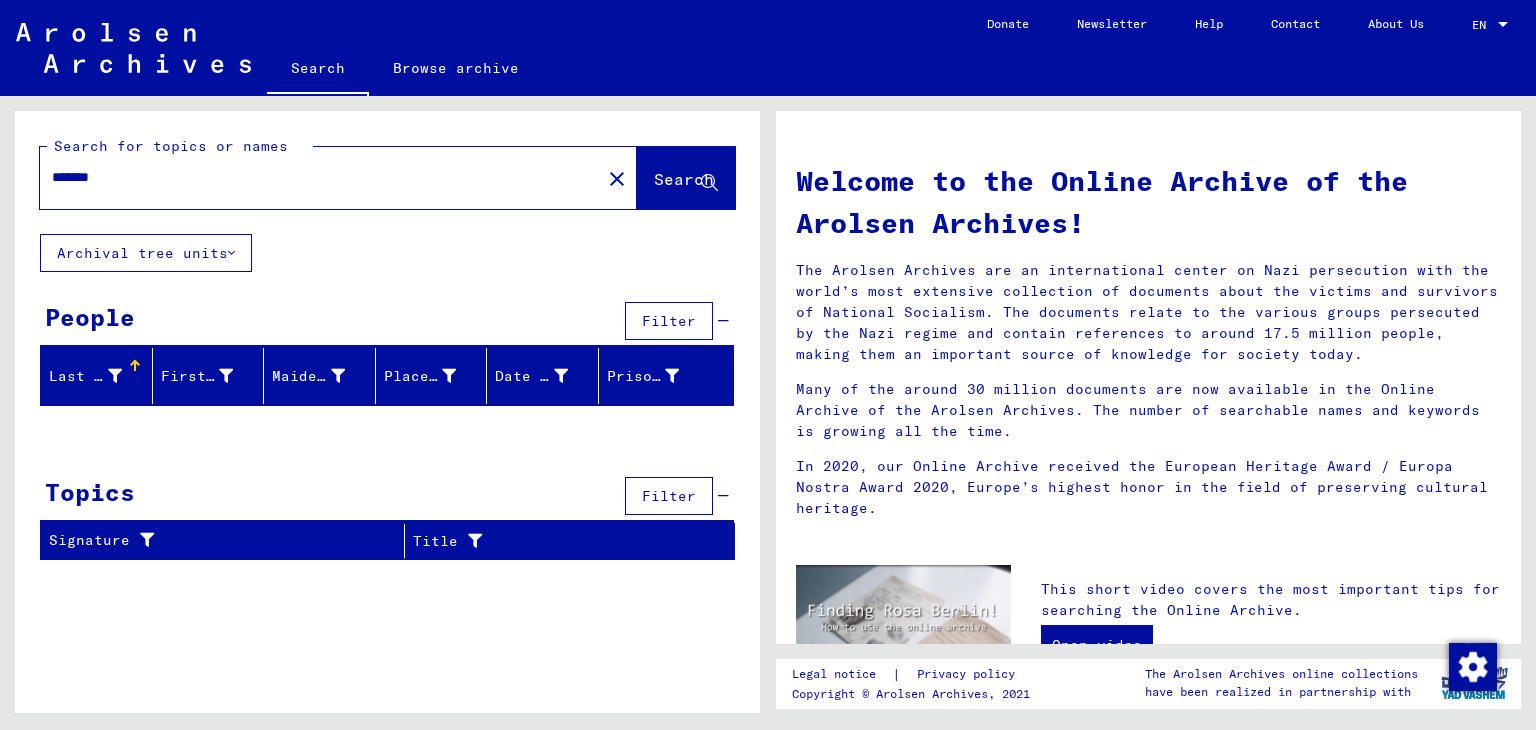 click on "*******" at bounding box center [314, 177] 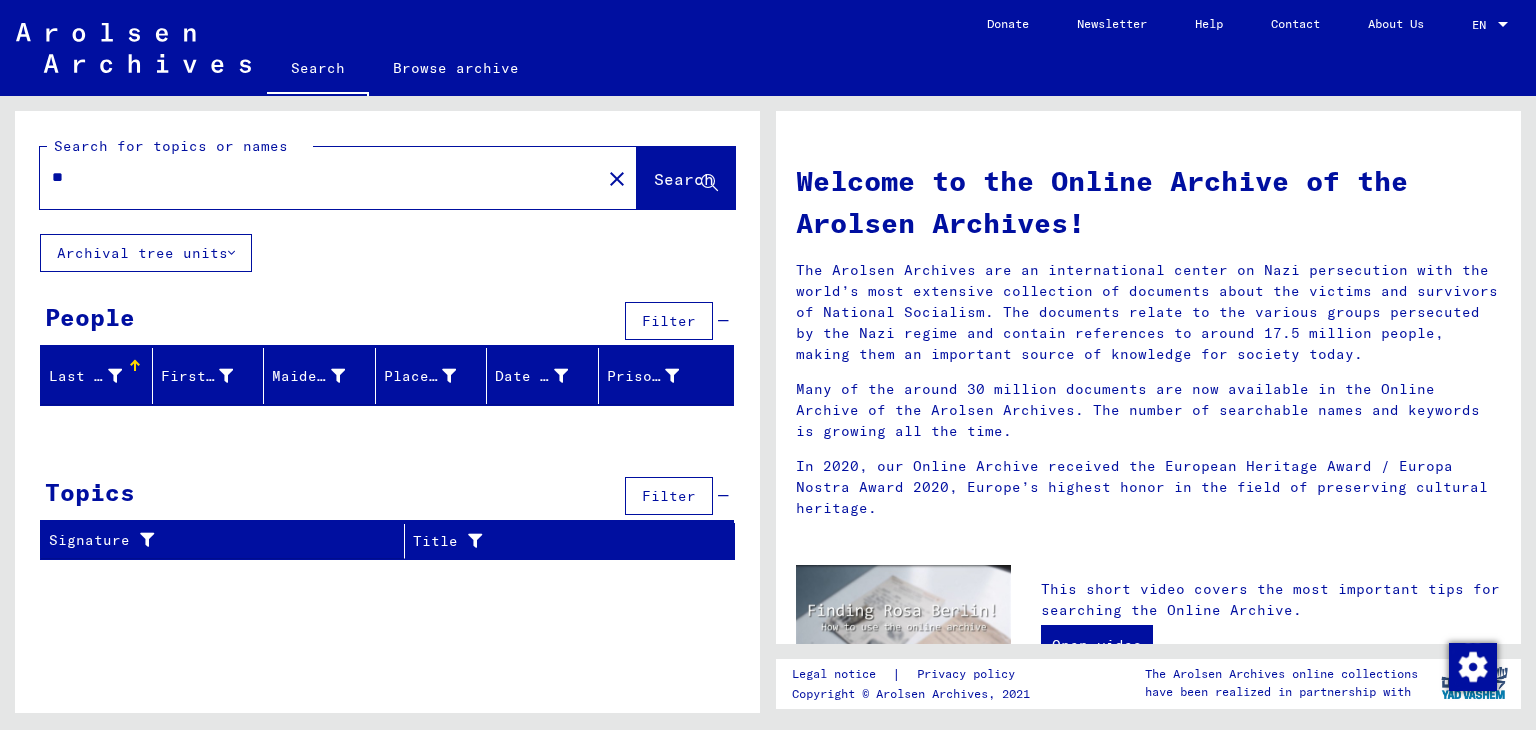type on "*" 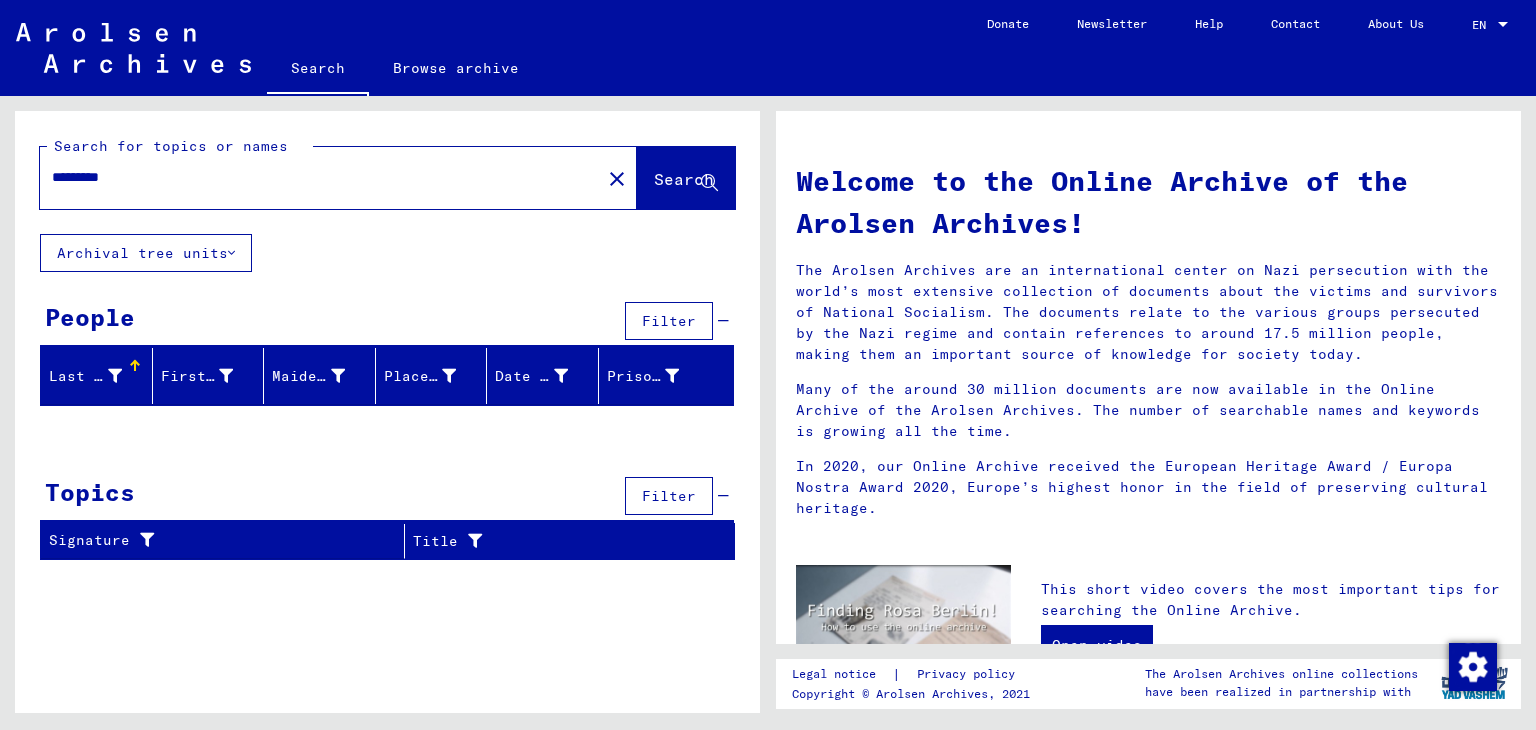 type on "*********" 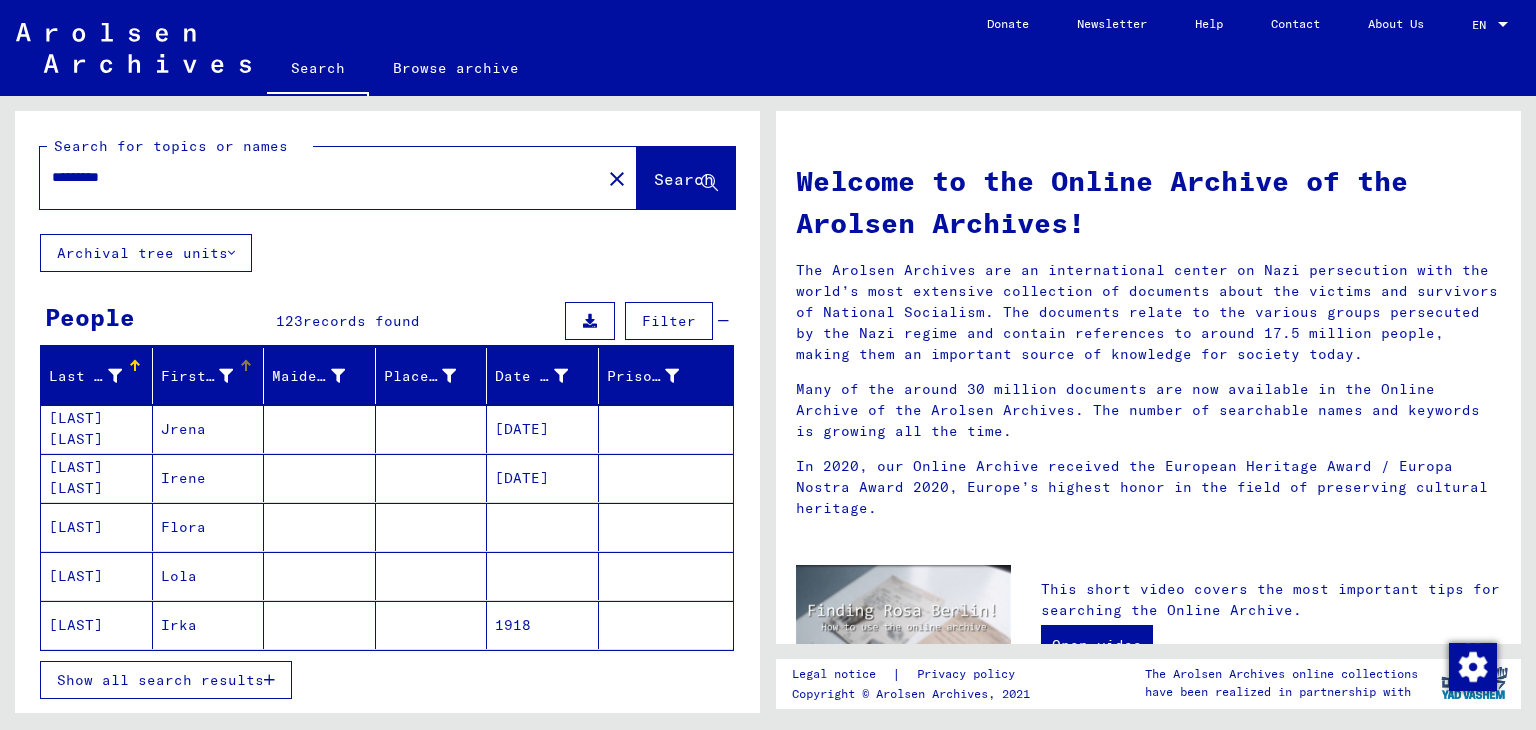 click on "First Name" at bounding box center (197, 376) 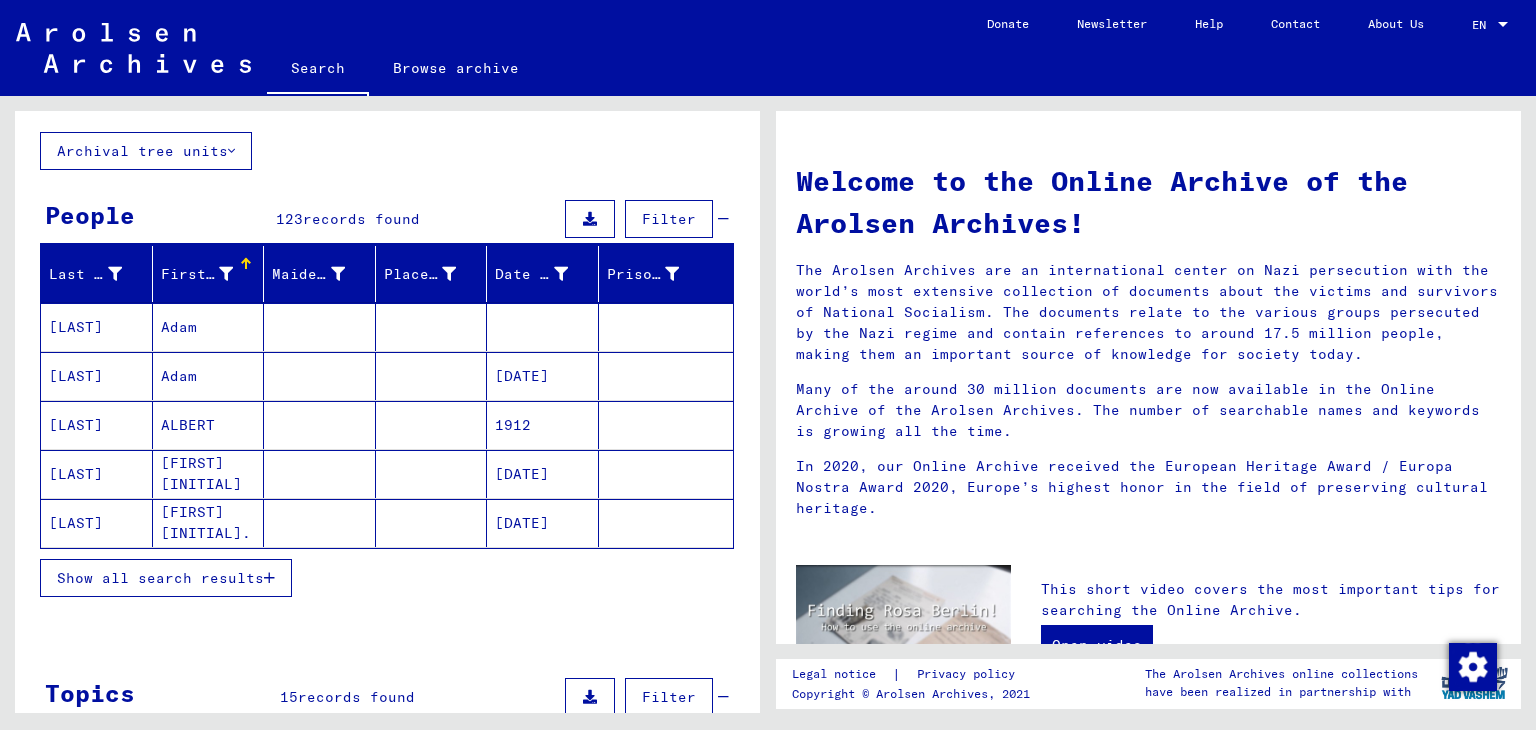 scroll, scrollTop: 120, scrollLeft: 0, axis: vertical 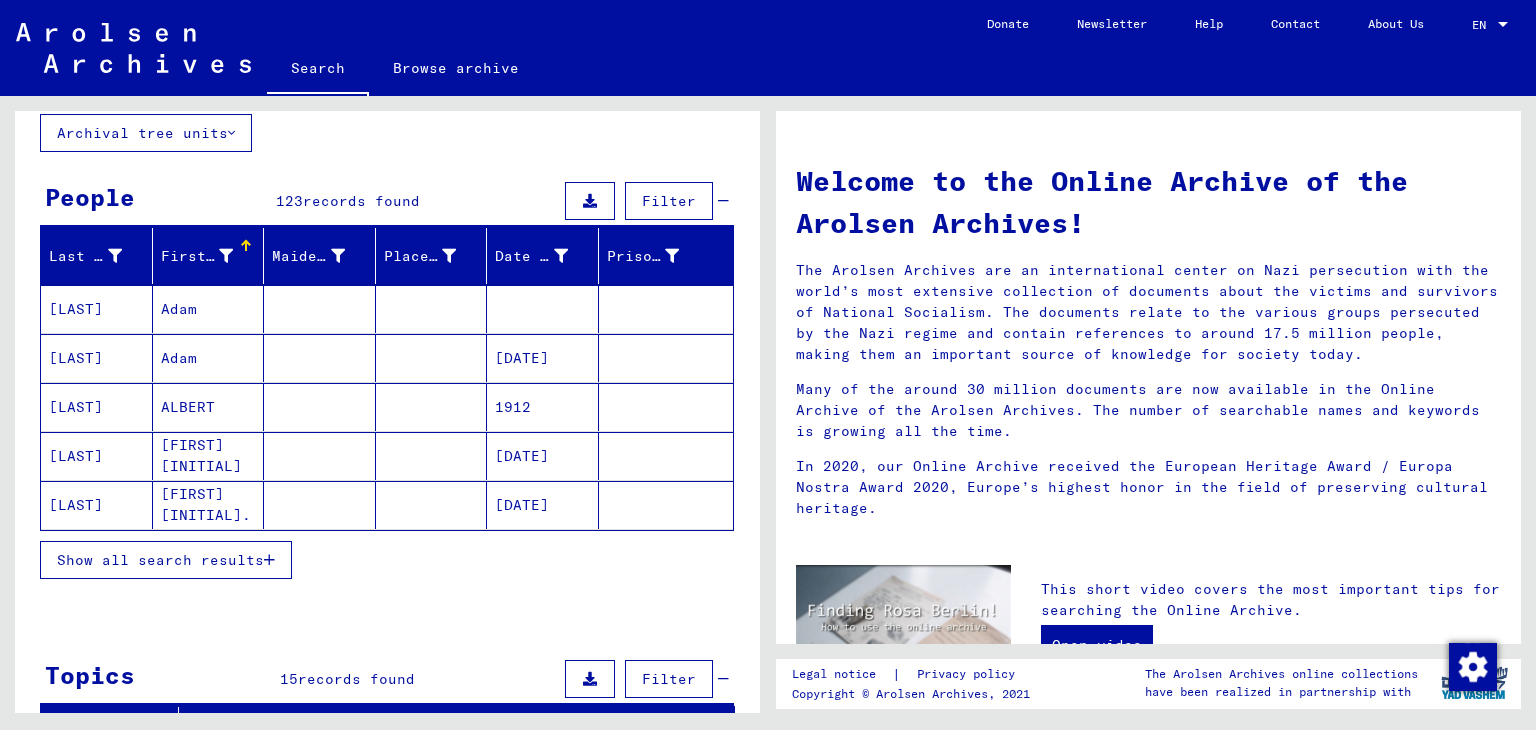 click on "Show all search results" at bounding box center [160, 560] 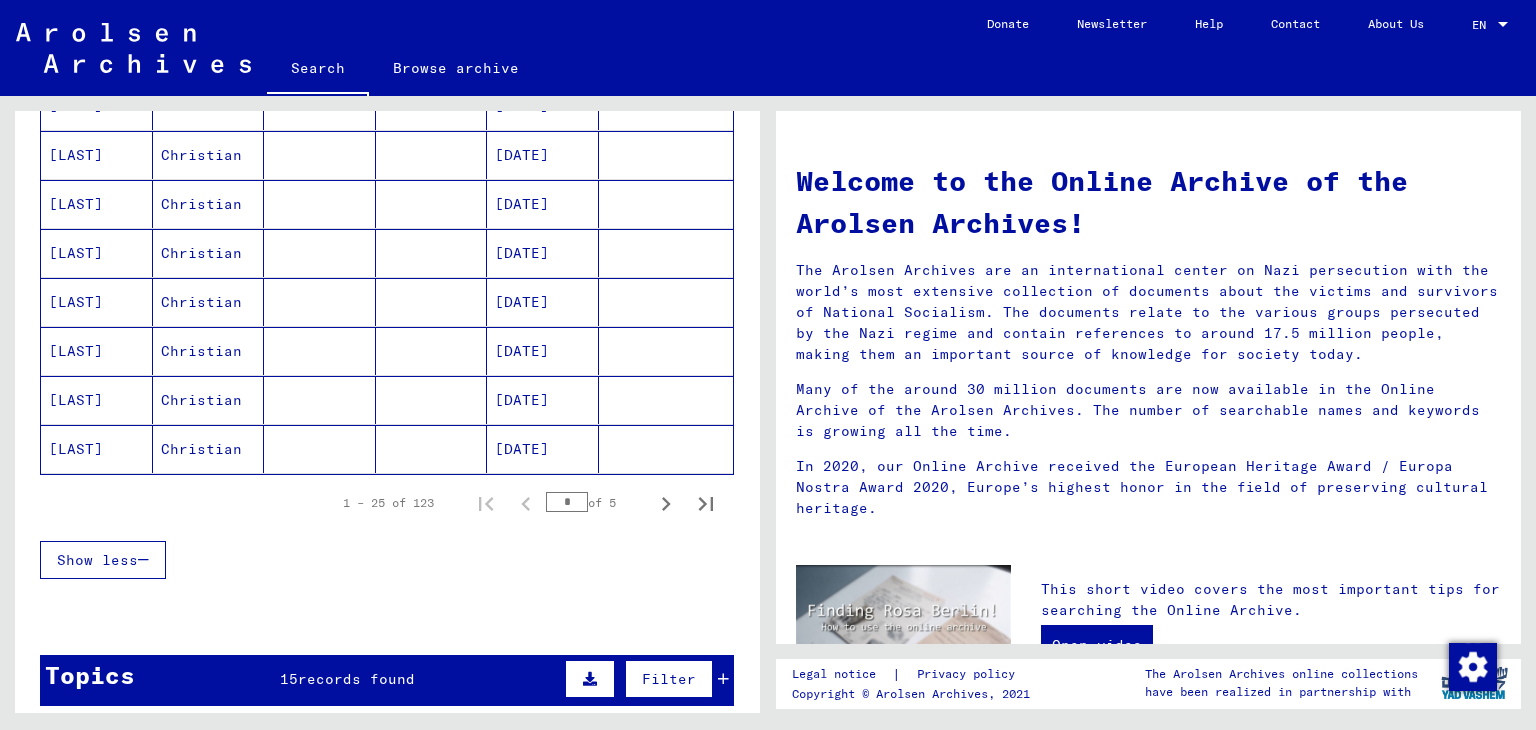 scroll, scrollTop: 1160, scrollLeft: 0, axis: vertical 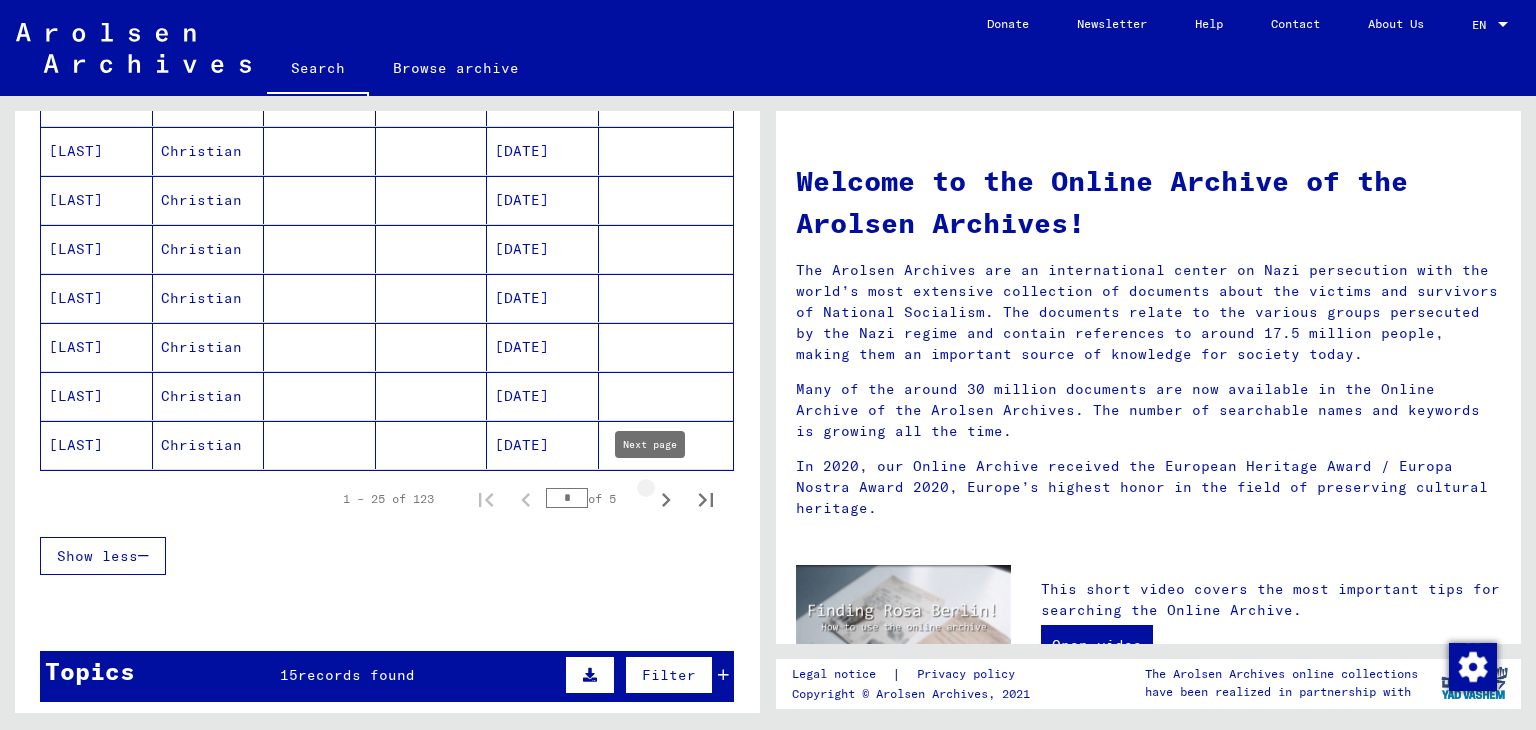 click 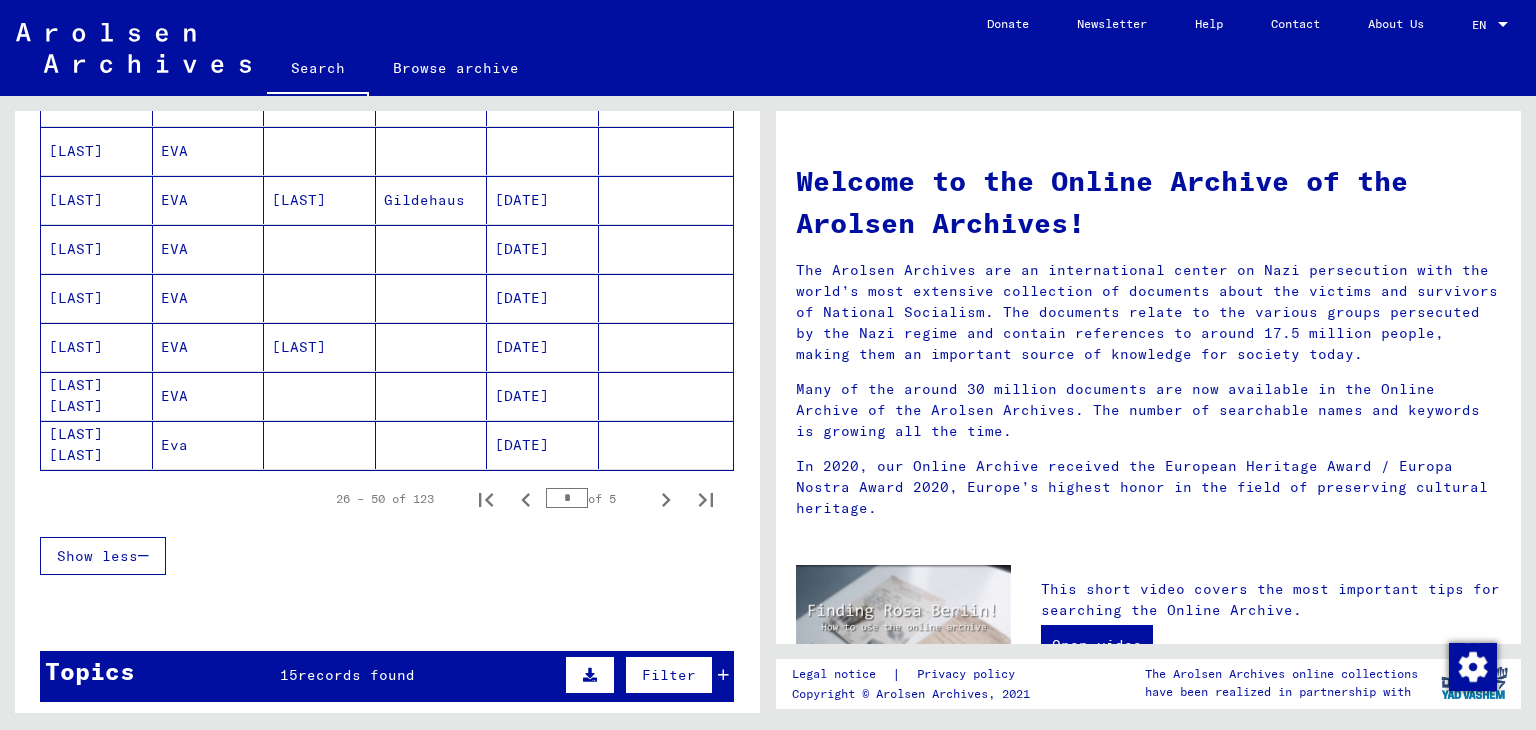 click on "EVA" at bounding box center (209, 396) 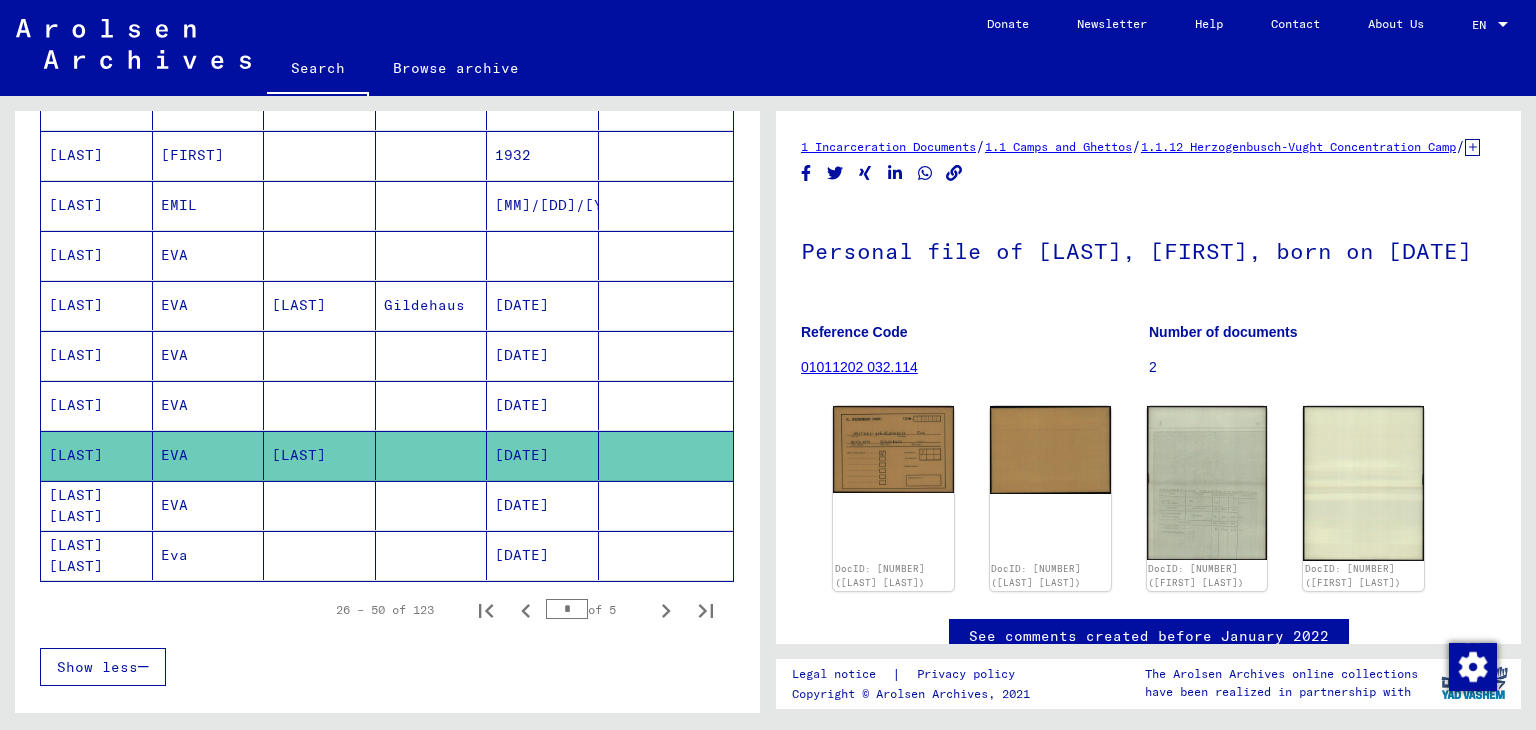 scroll, scrollTop: 931, scrollLeft: 0, axis: vertical 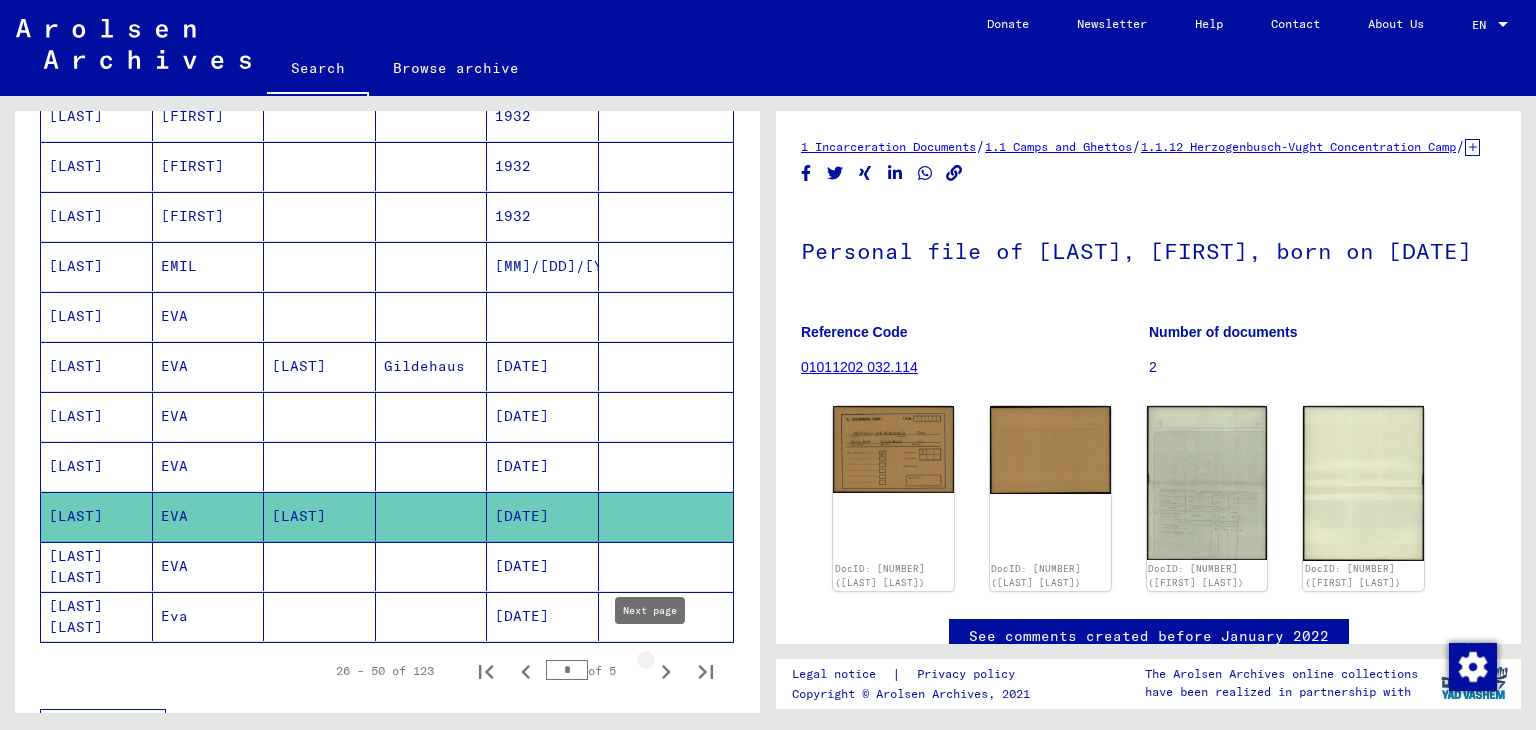 click 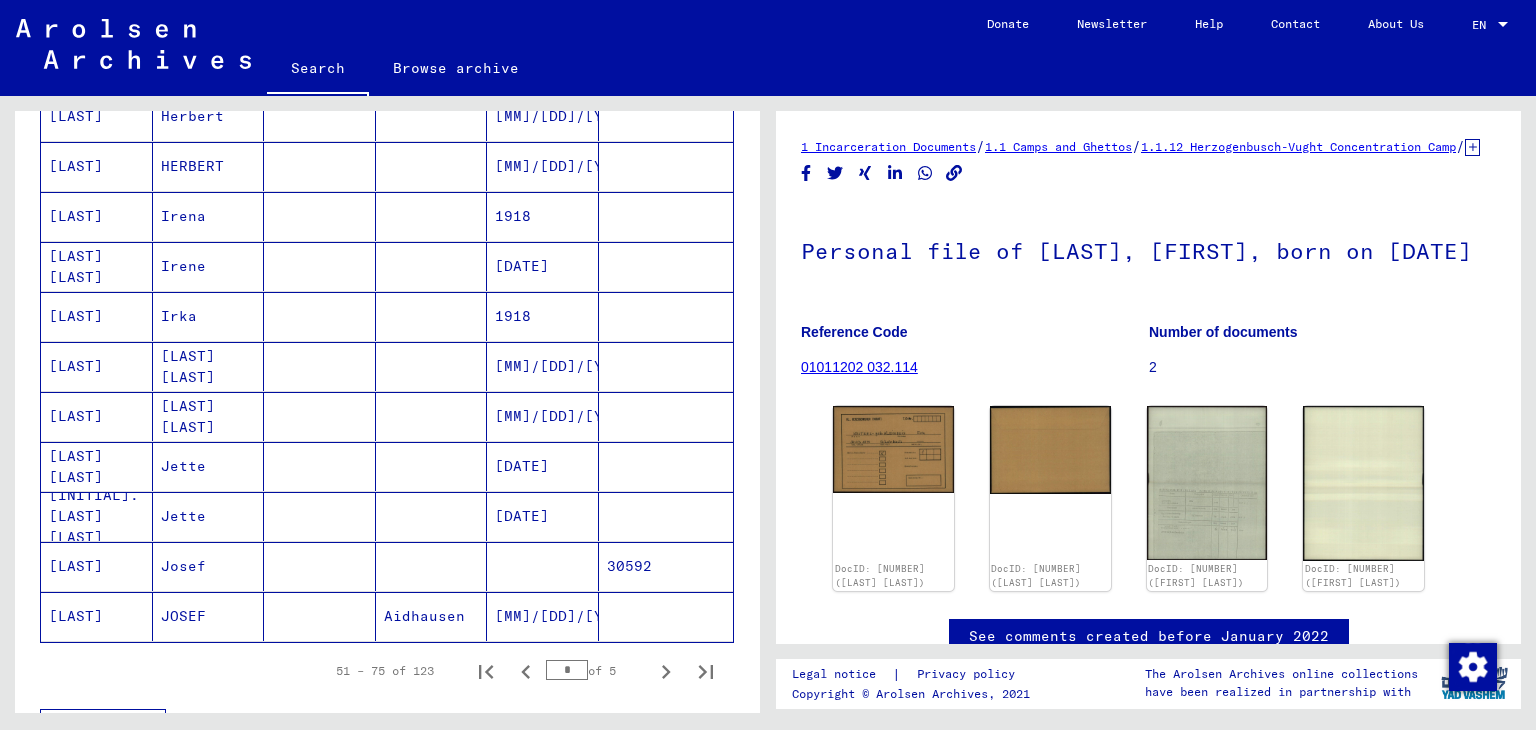 type 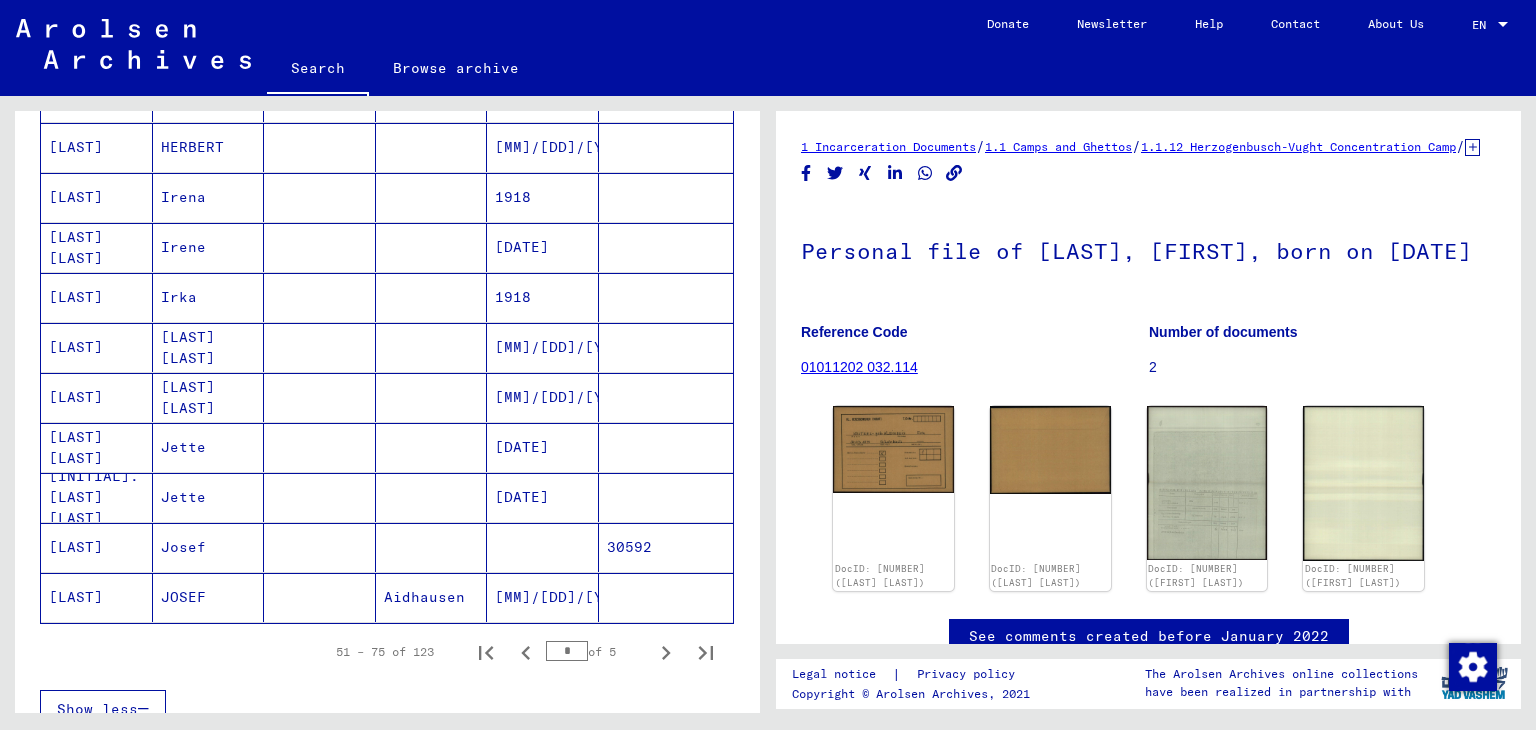 scroll, scrollTop: 1133, scrollLeft: 0, axis: vertical 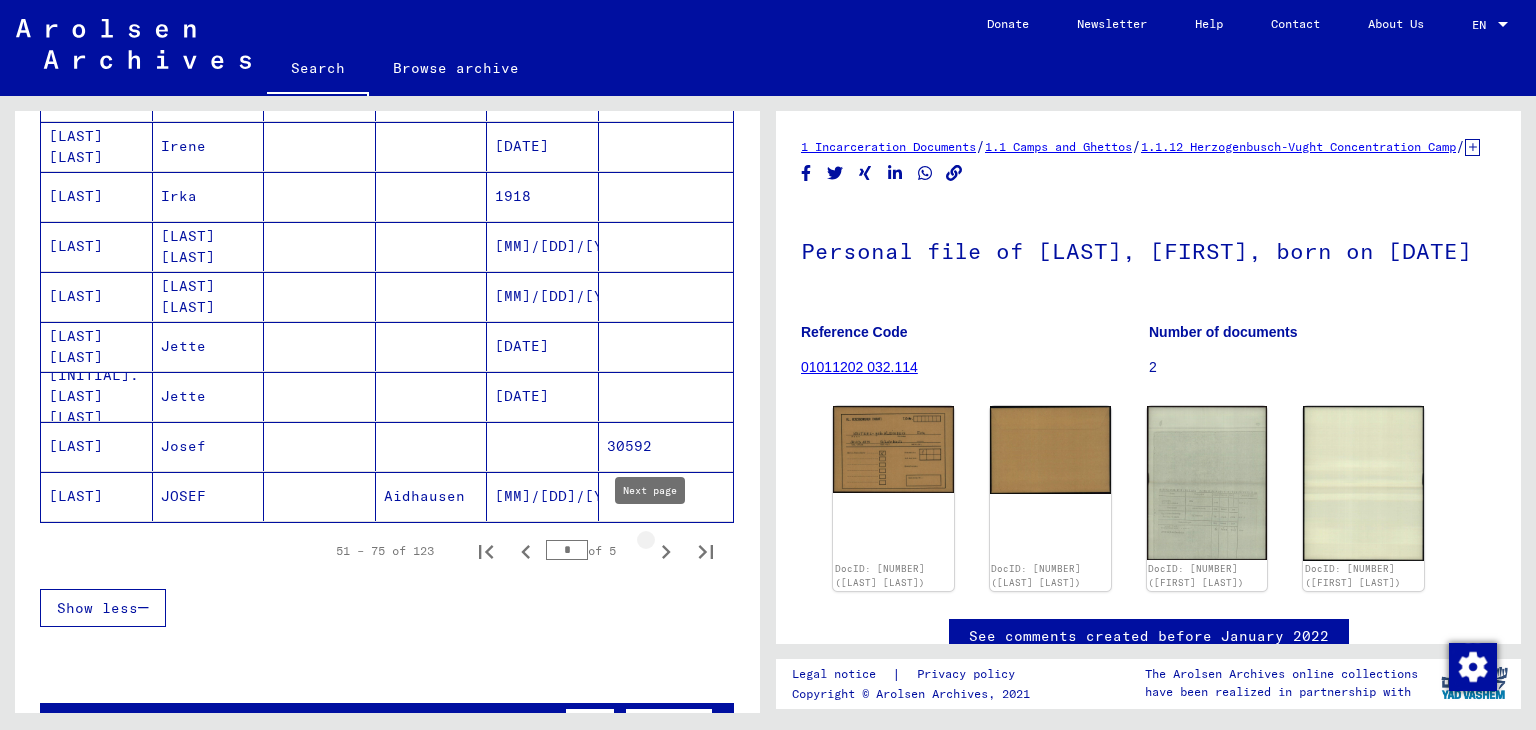 click 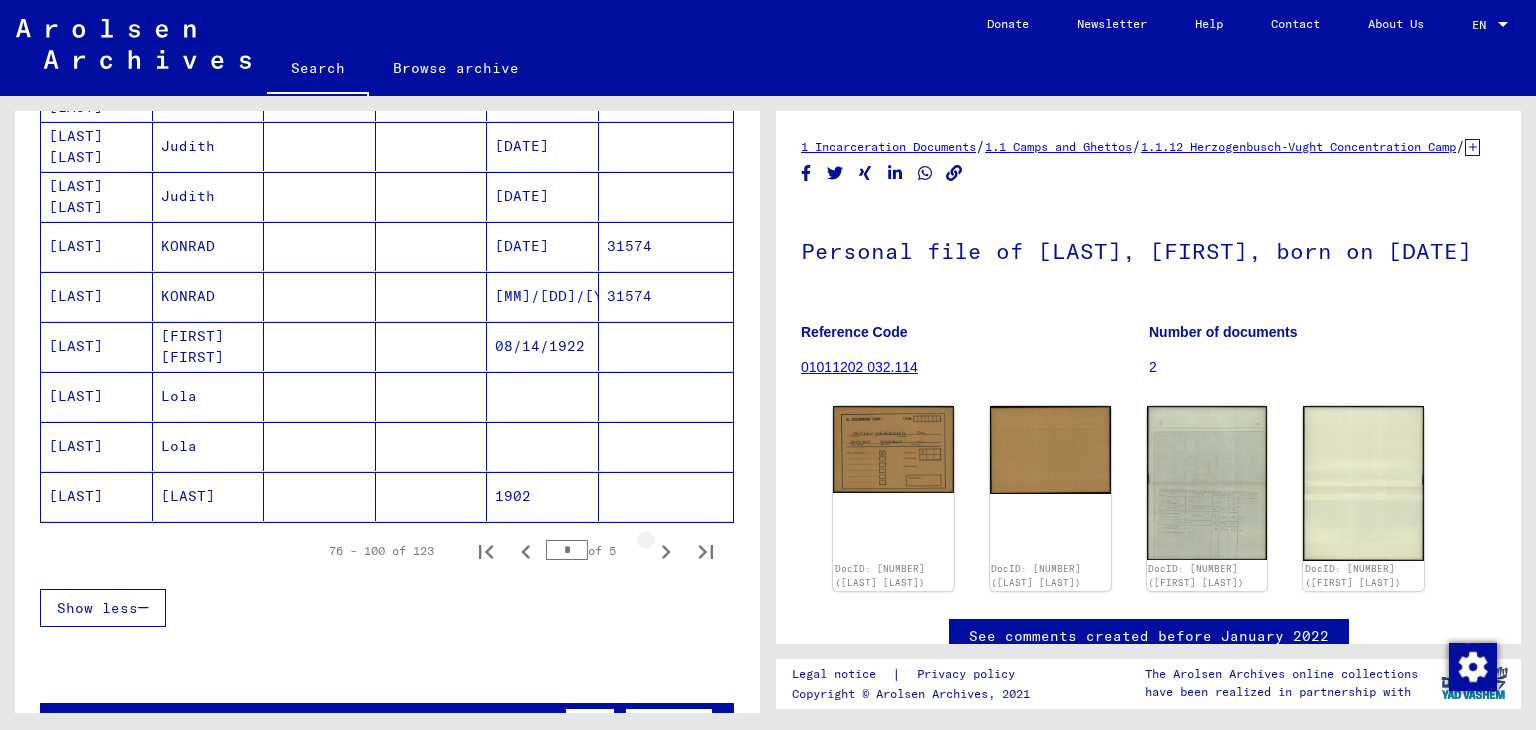 click 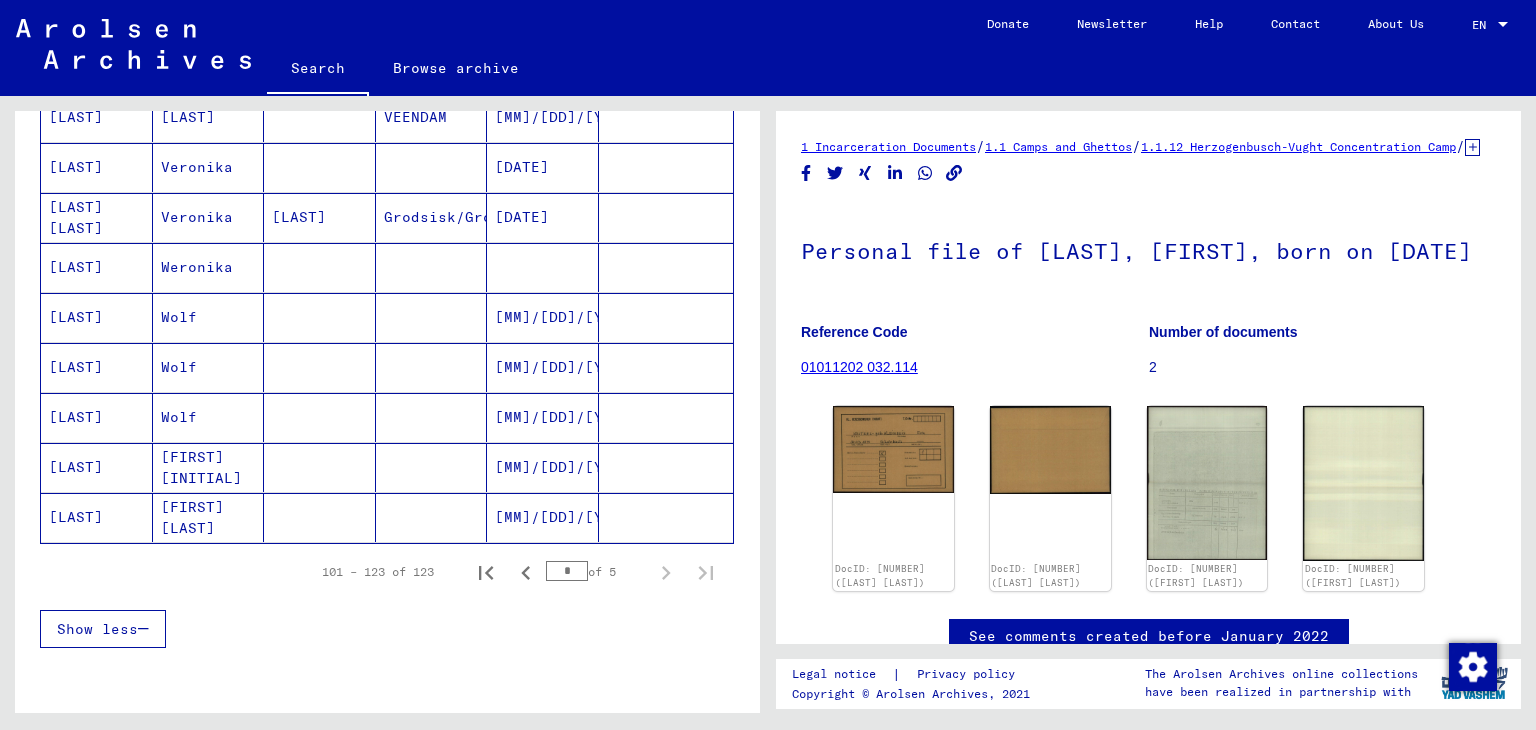 scroll, scrollTop: 1013, scrollLeft: 0, axis: vertical 